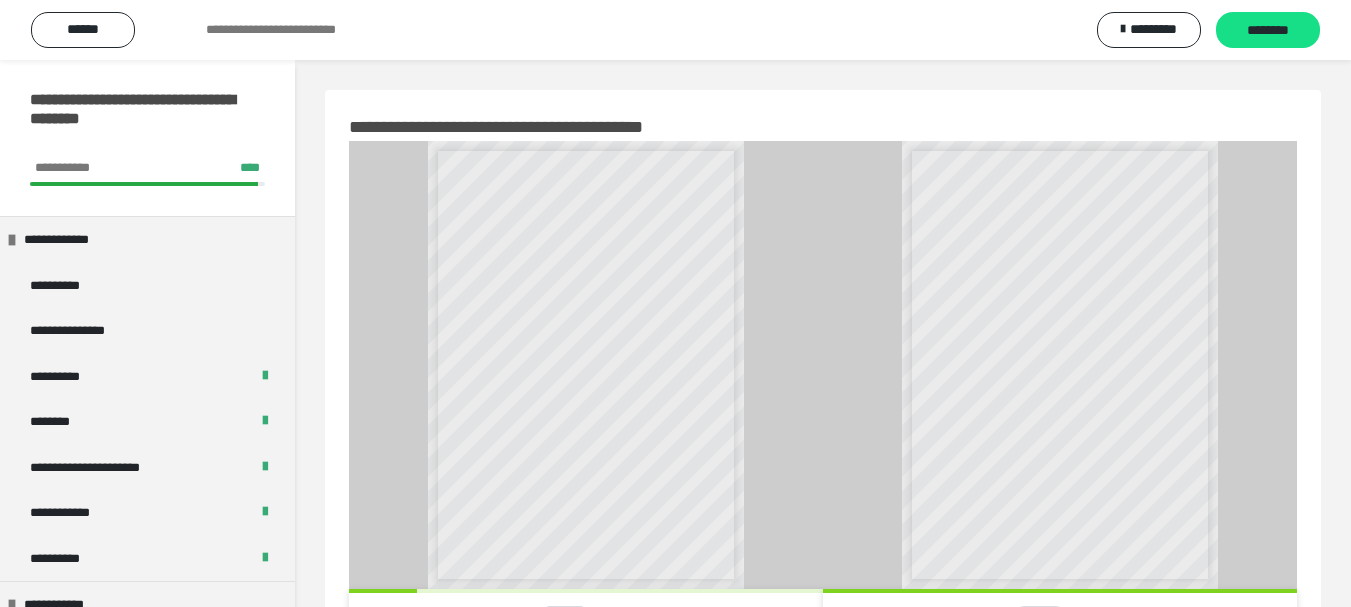 scroll, scrollTop: 88, scrollLeft: 0, axis: vertical 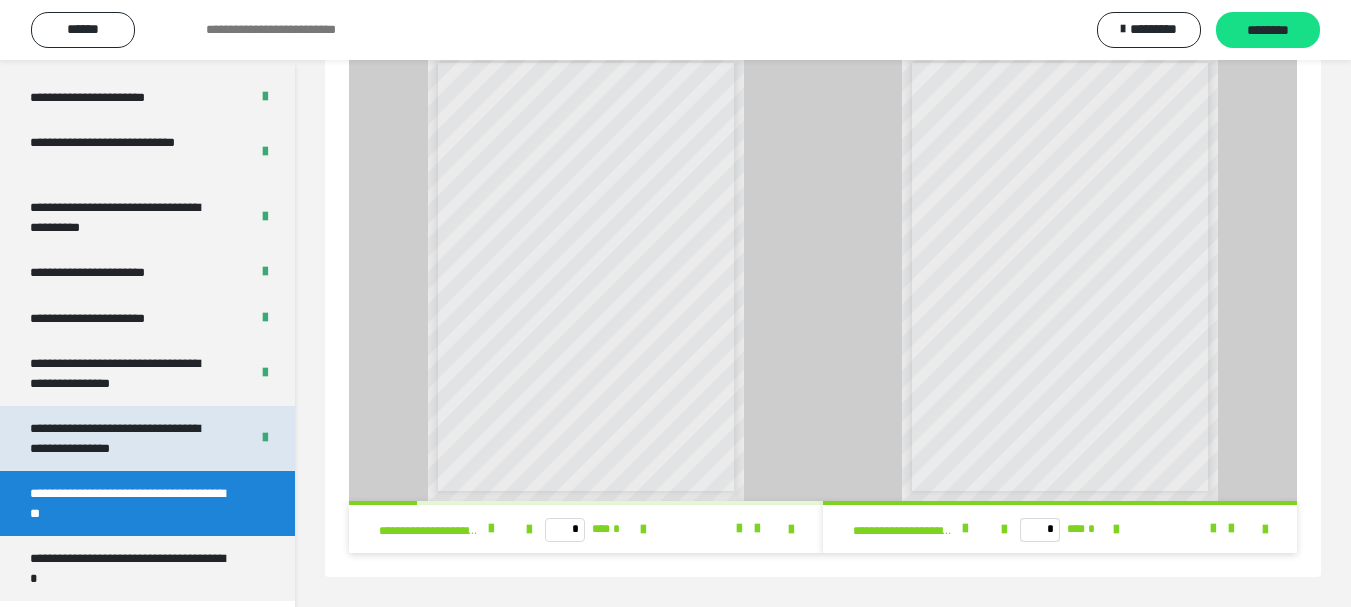 click on "**********" at bounding box center (124, 438) 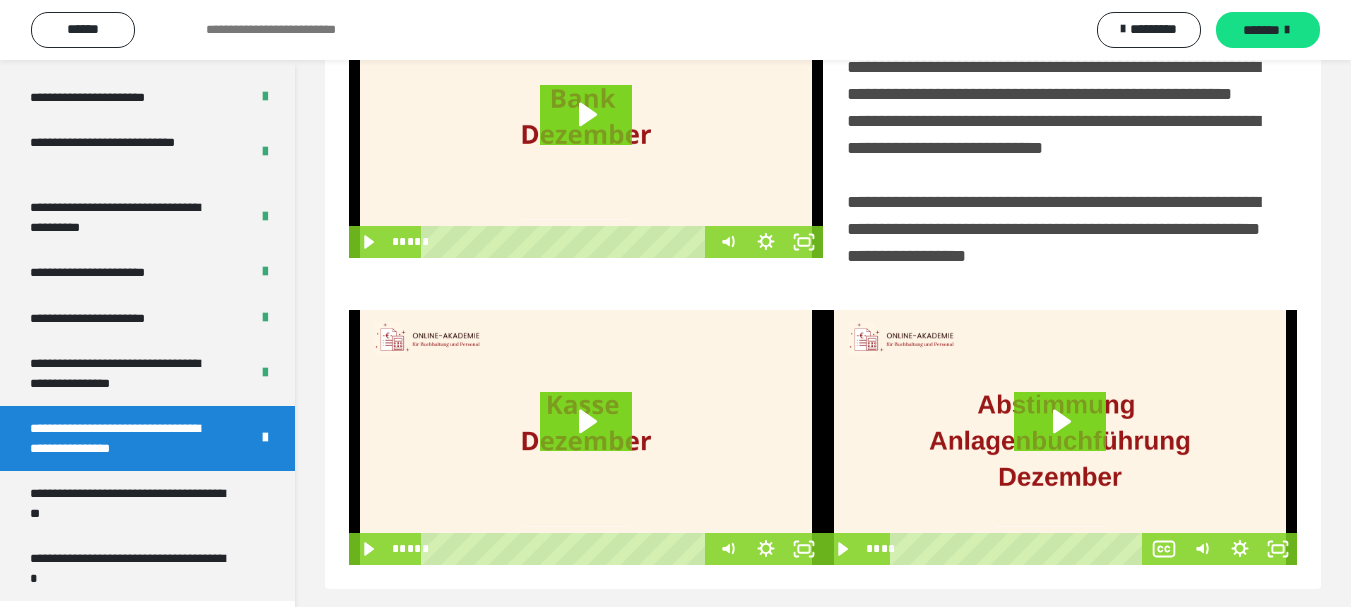 scroll, scrollTop: 537, scrollLeft: 0, axis: vertical 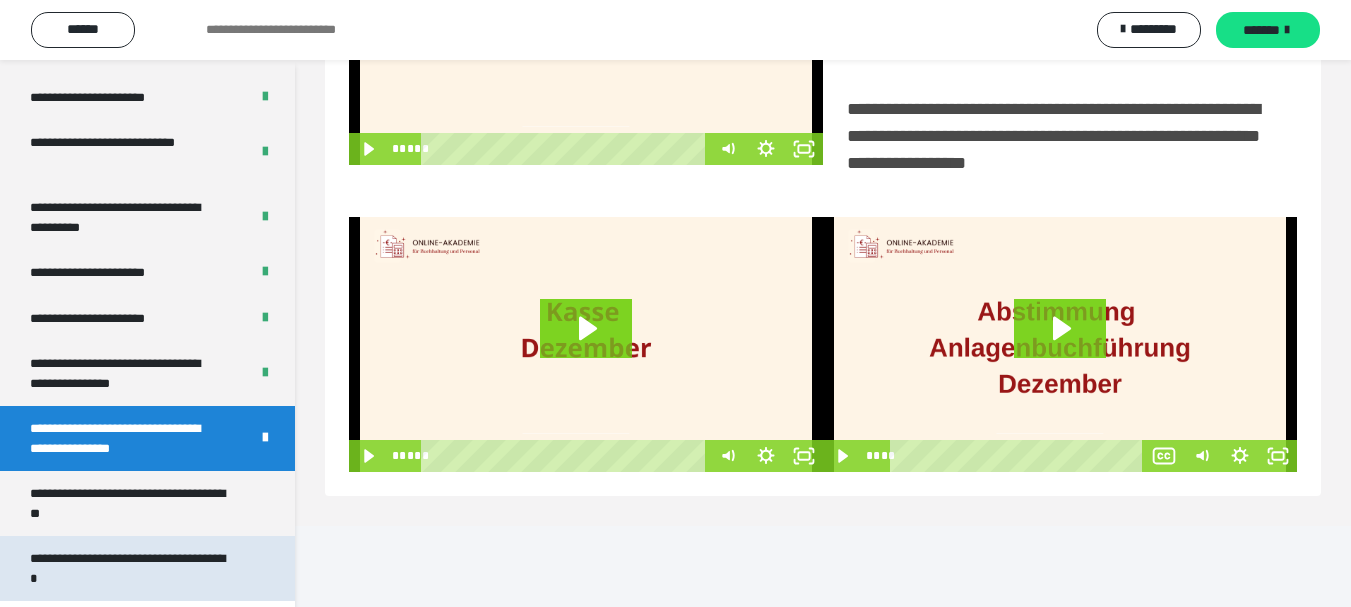 click on "**********" at bounding box center [132, 568] 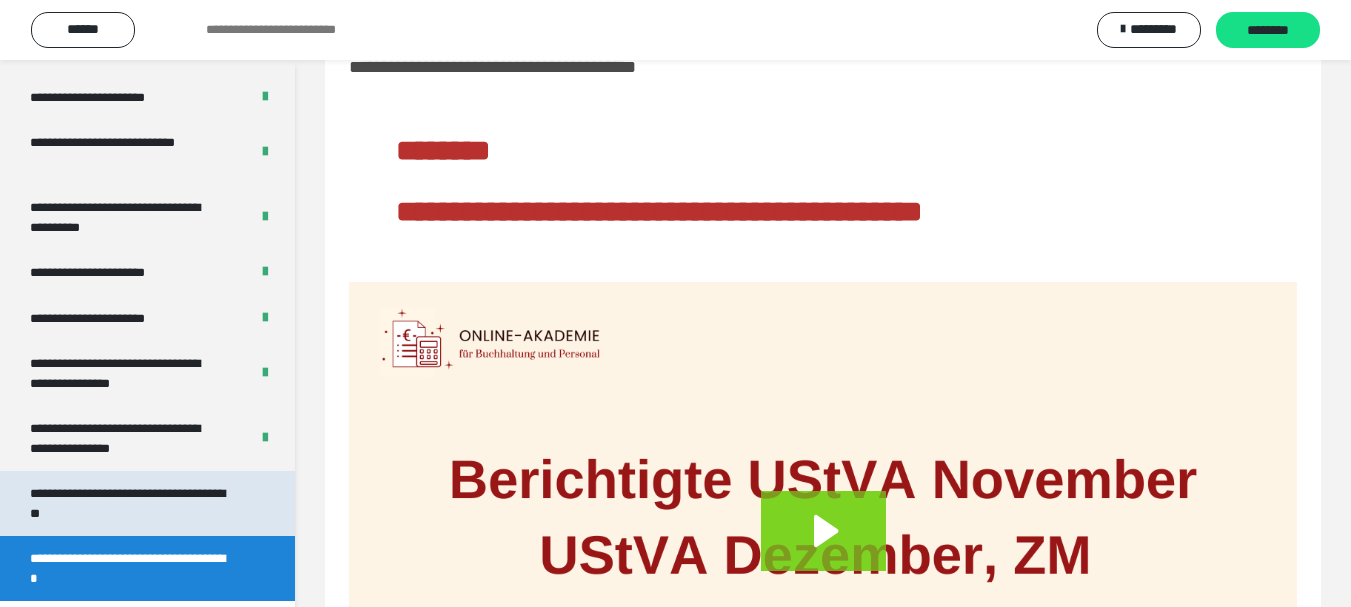 scroll, scrollTop: 322, scrollLeft: 0, axis: vertical 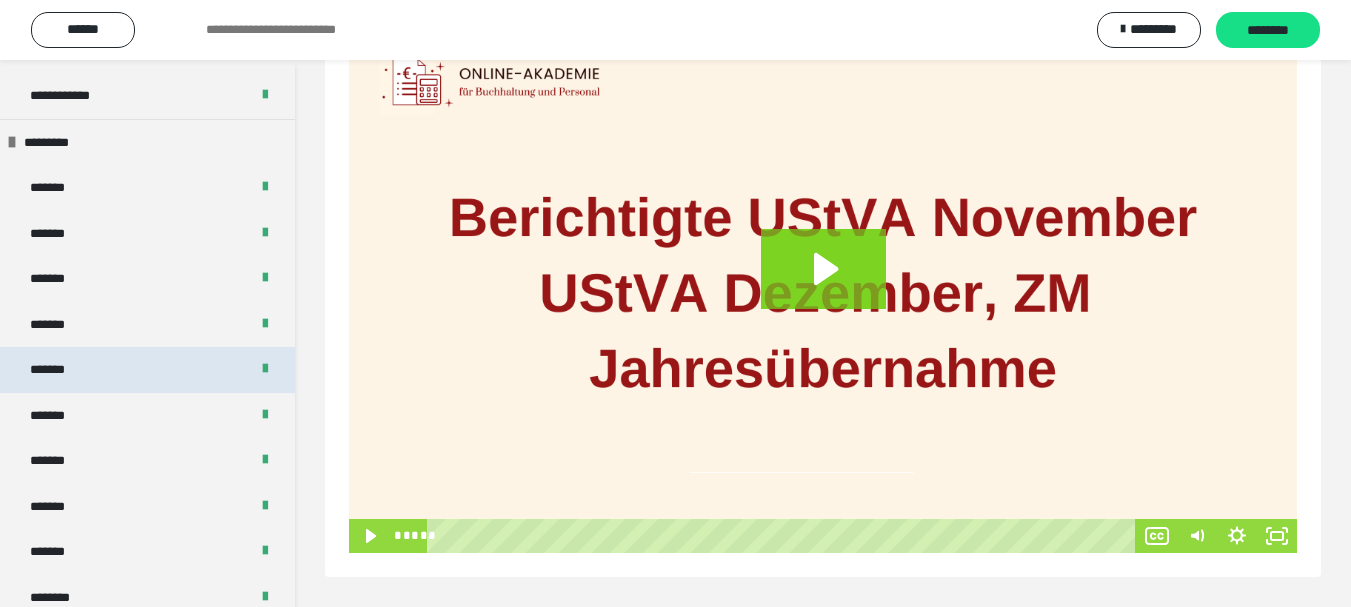click on "*******" at bounding box center (147, 370) 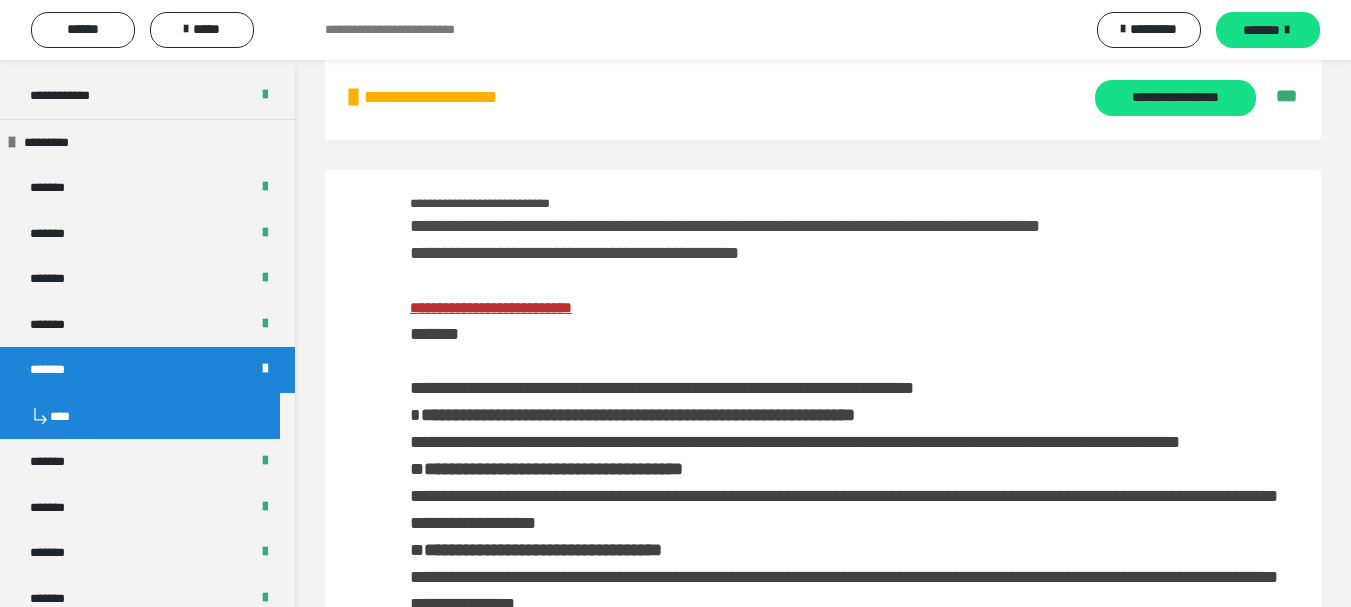 scroll, scrollTop: 0, scrollLeft: 0, axis: both 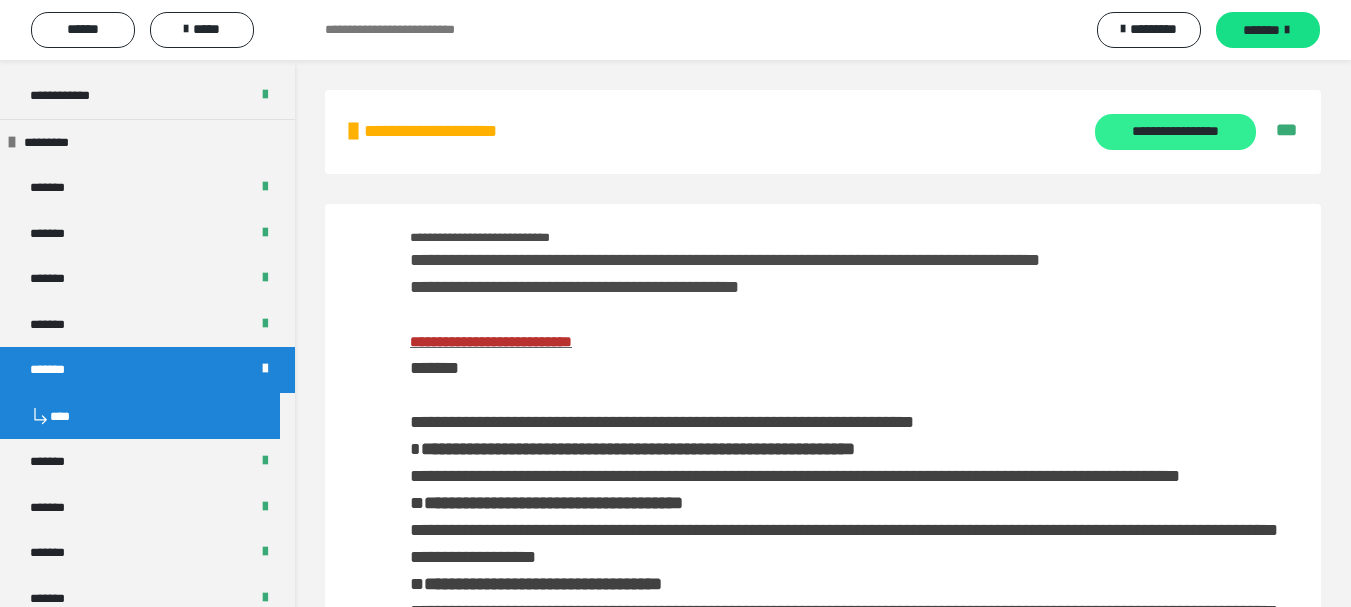 click on "**********" at bounding box center (1175, 132) 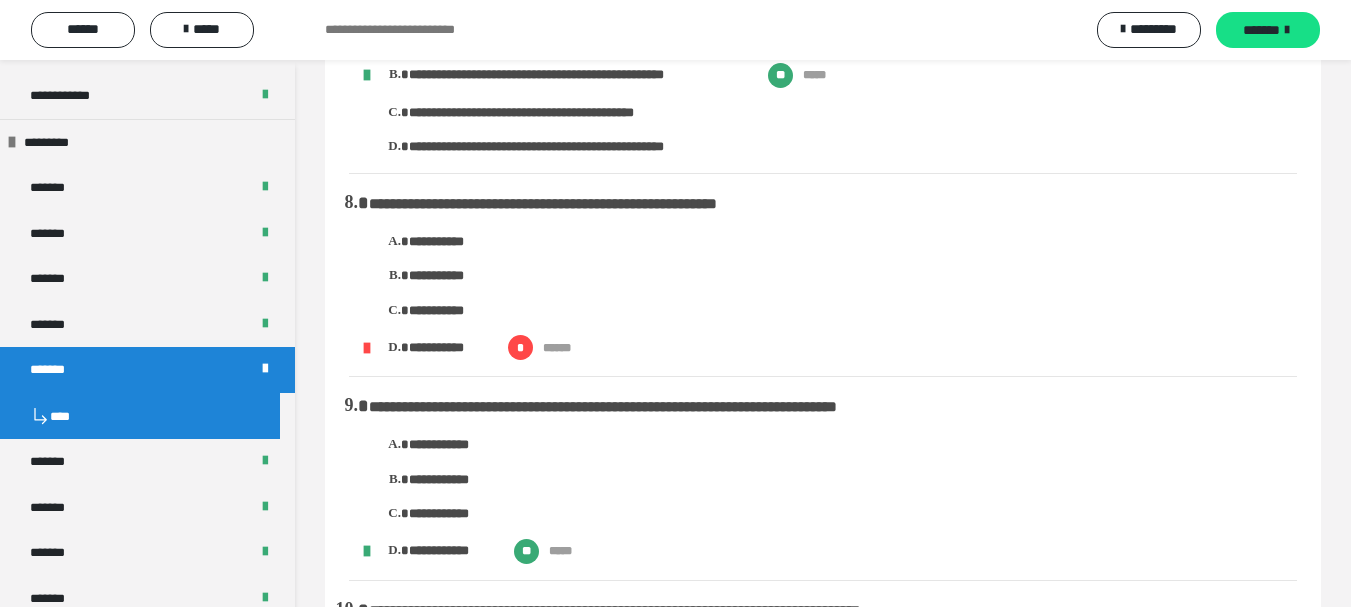 scroll, scrollTop: 1500, scrollLeft: 0, axis: vertical 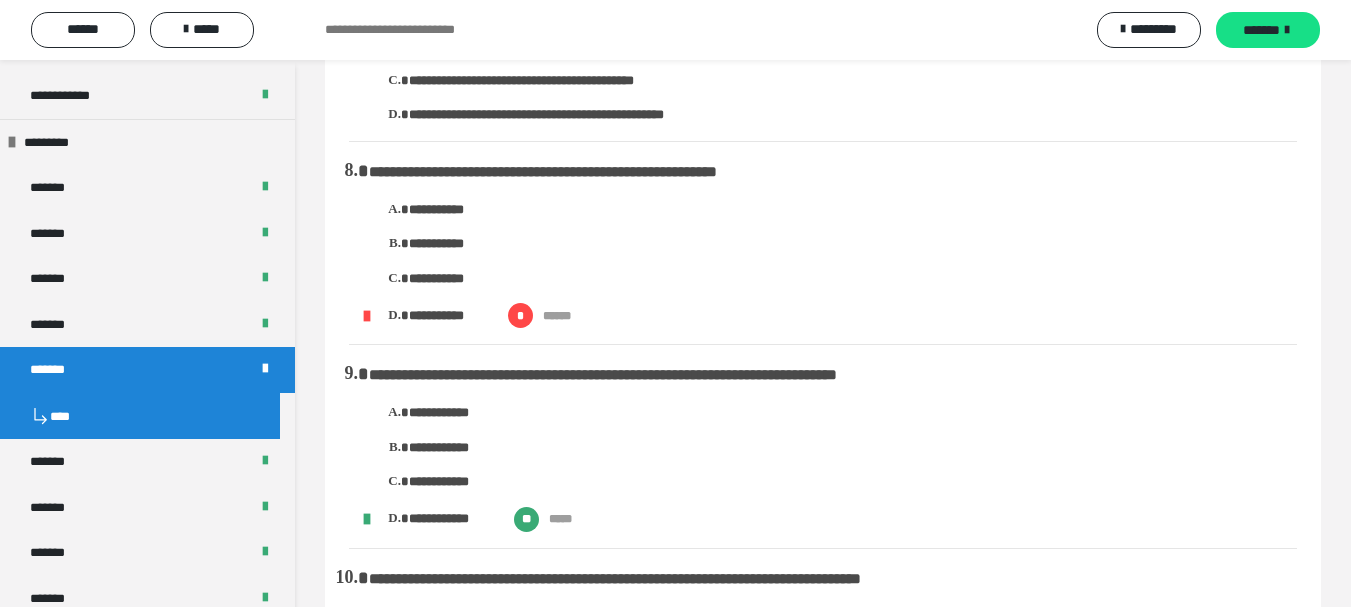 click on "*******" at bounding box center (147, 370) 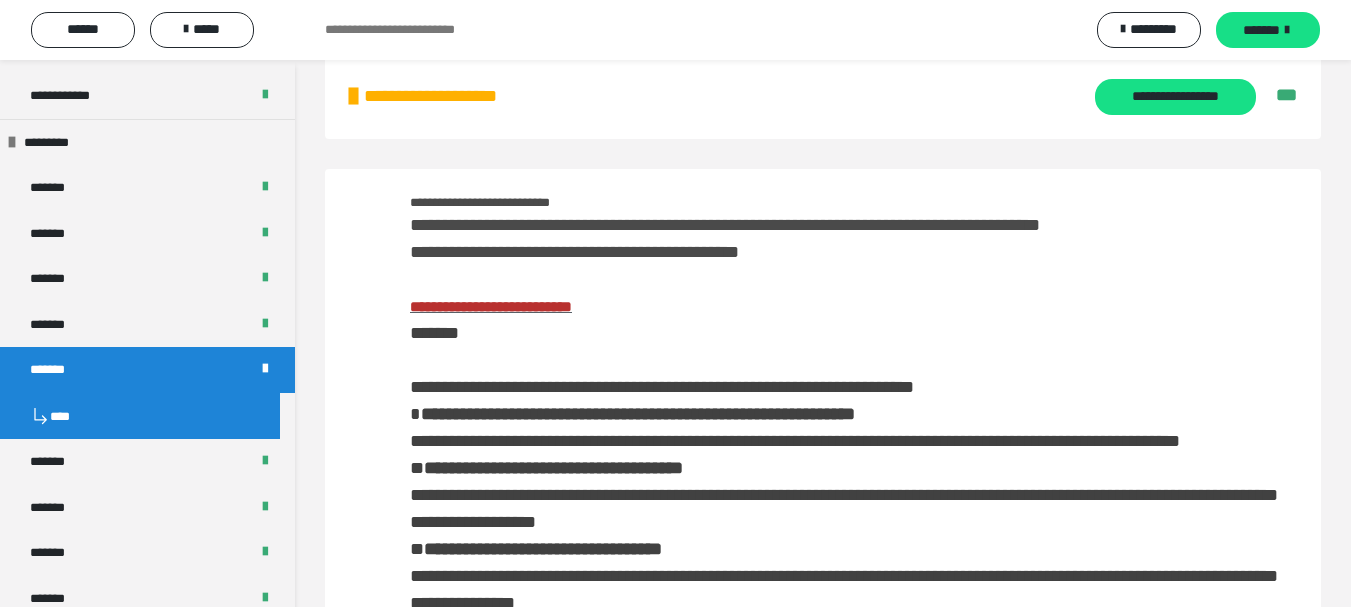 scroll, scrollTop: 0, scrollLeft: 0, axis: both 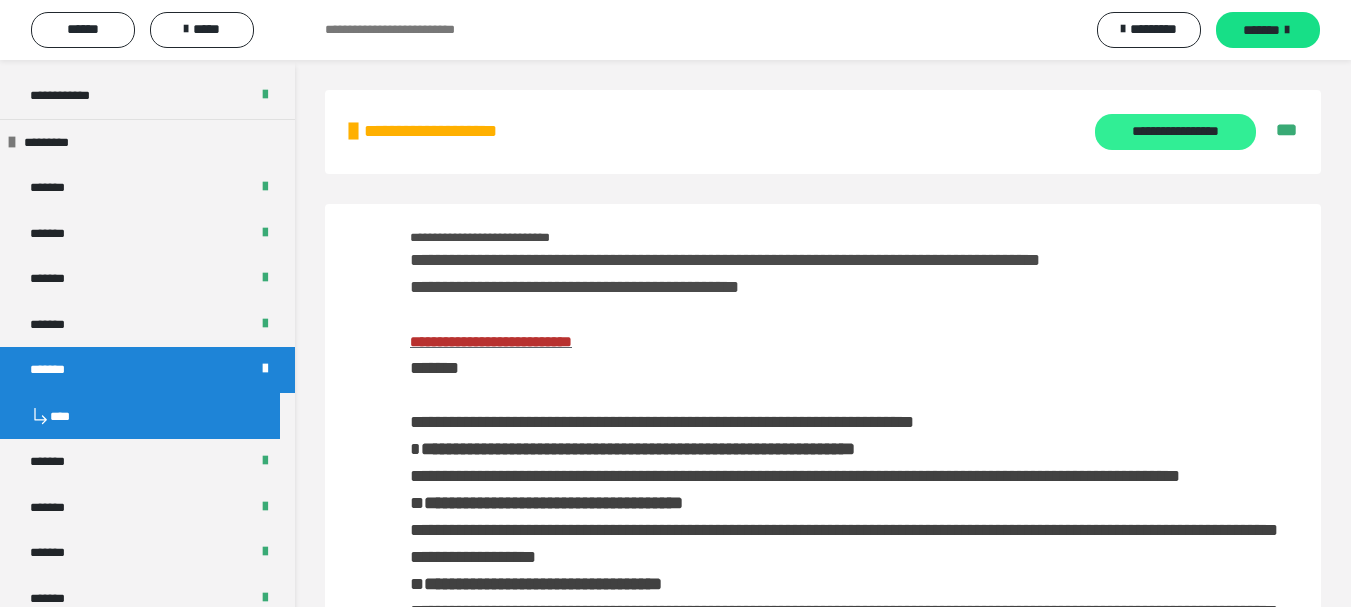 click on "**********" at bounding box center (1175, 132) 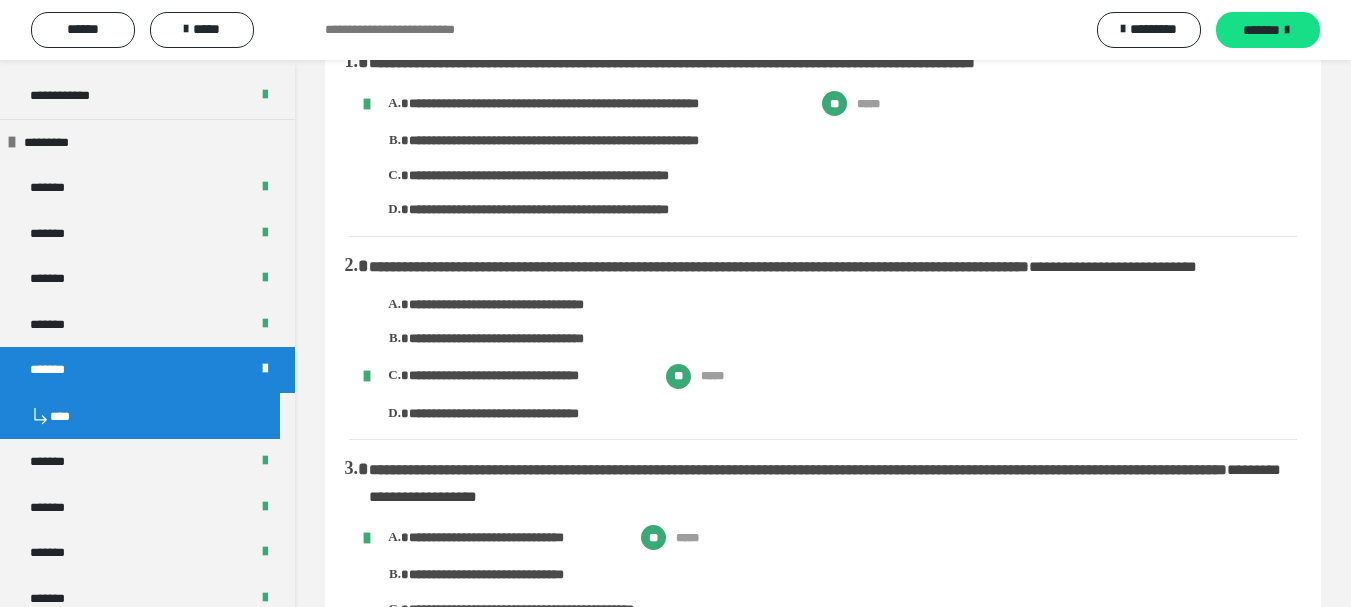 scroll, scrollTop: 400, scrollLeft: 0, axis: vertical 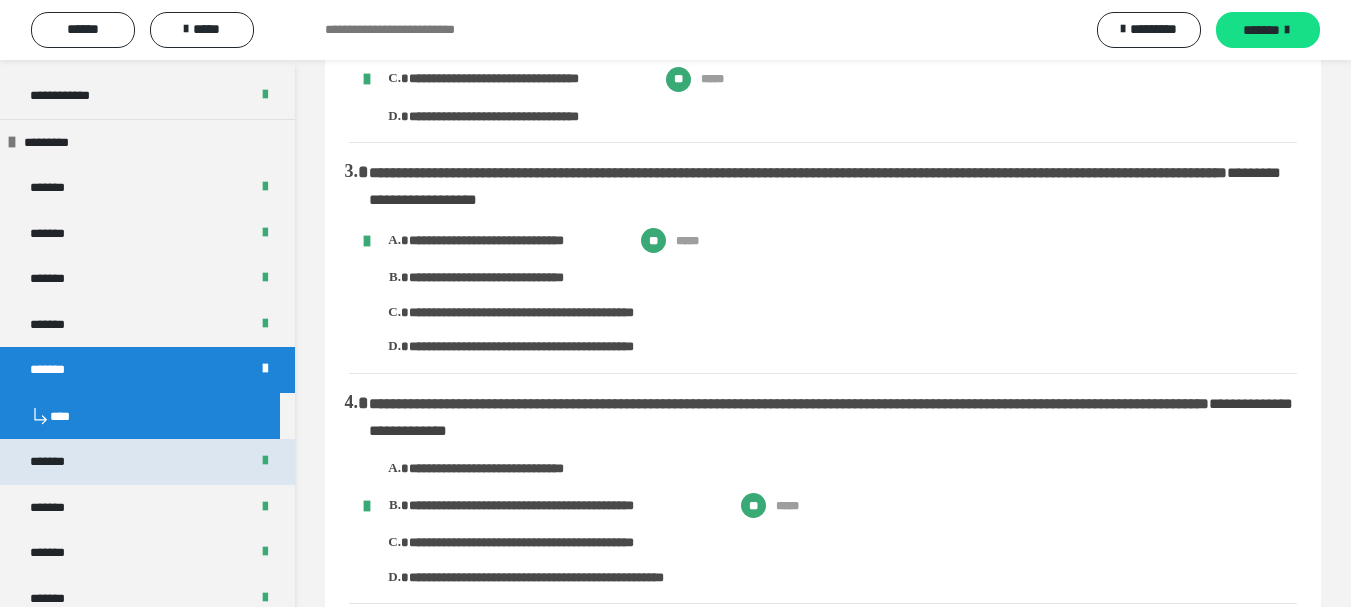 click on "*******" at bounding box center [147, 462] 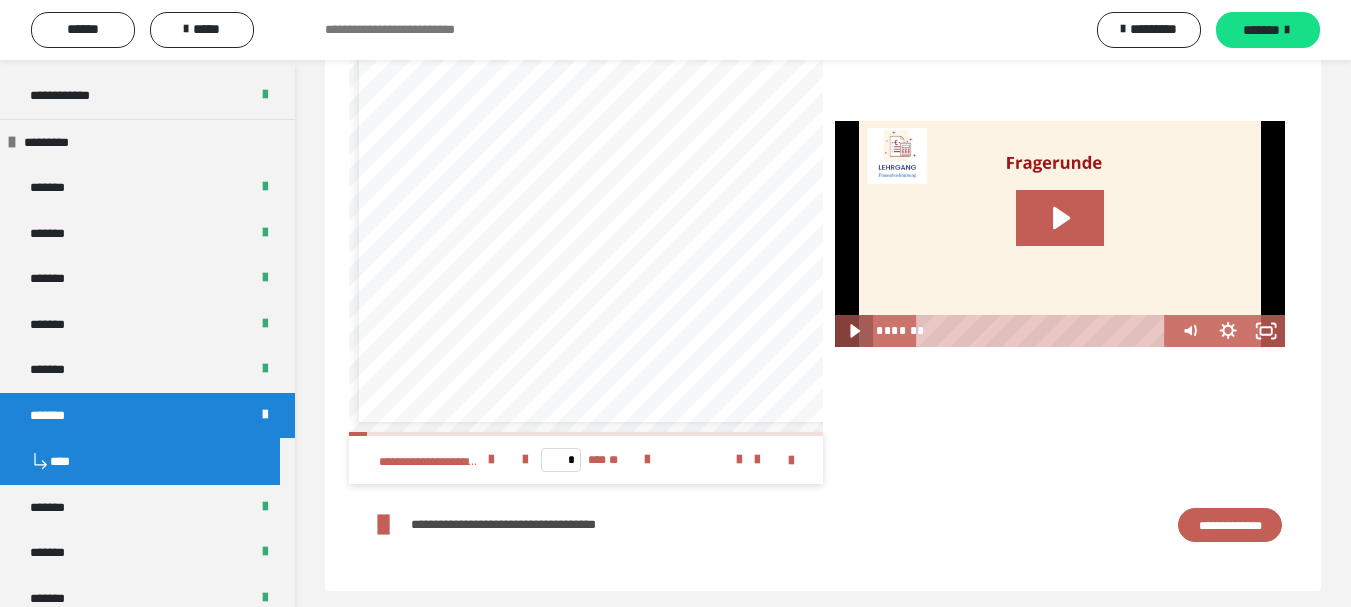 scroll, scrollTop: 3232, scrollLeft: 0, axis: vertical 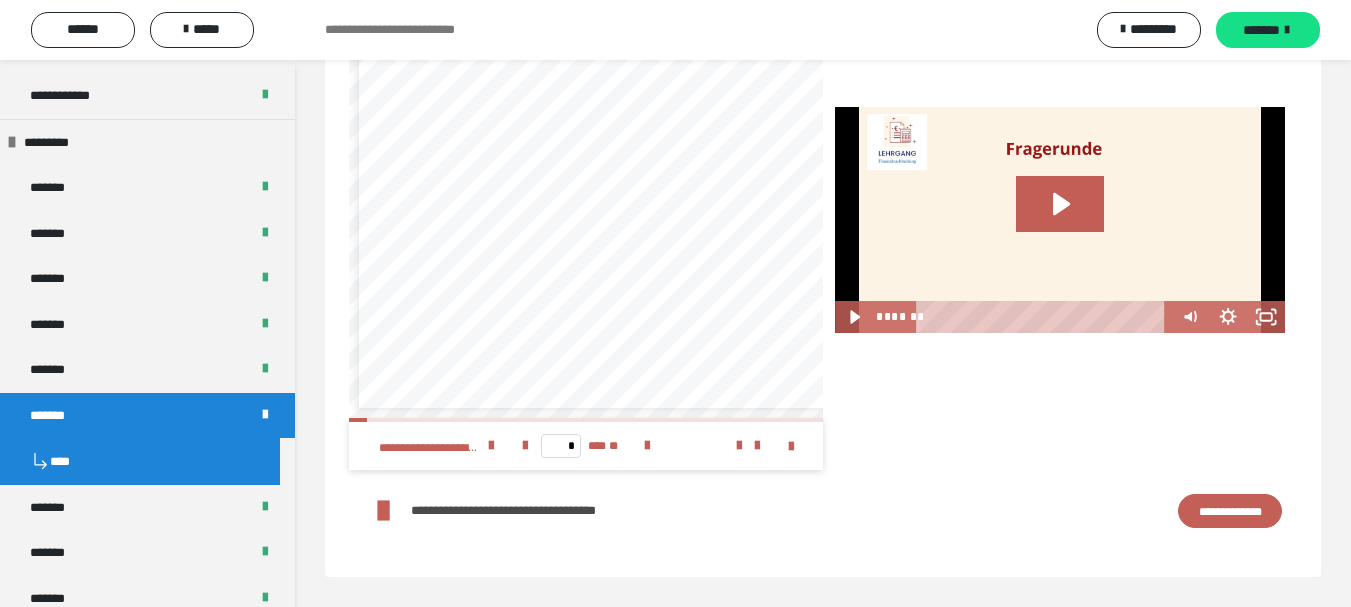 click on "**********" at bounding box center [1230, 511] 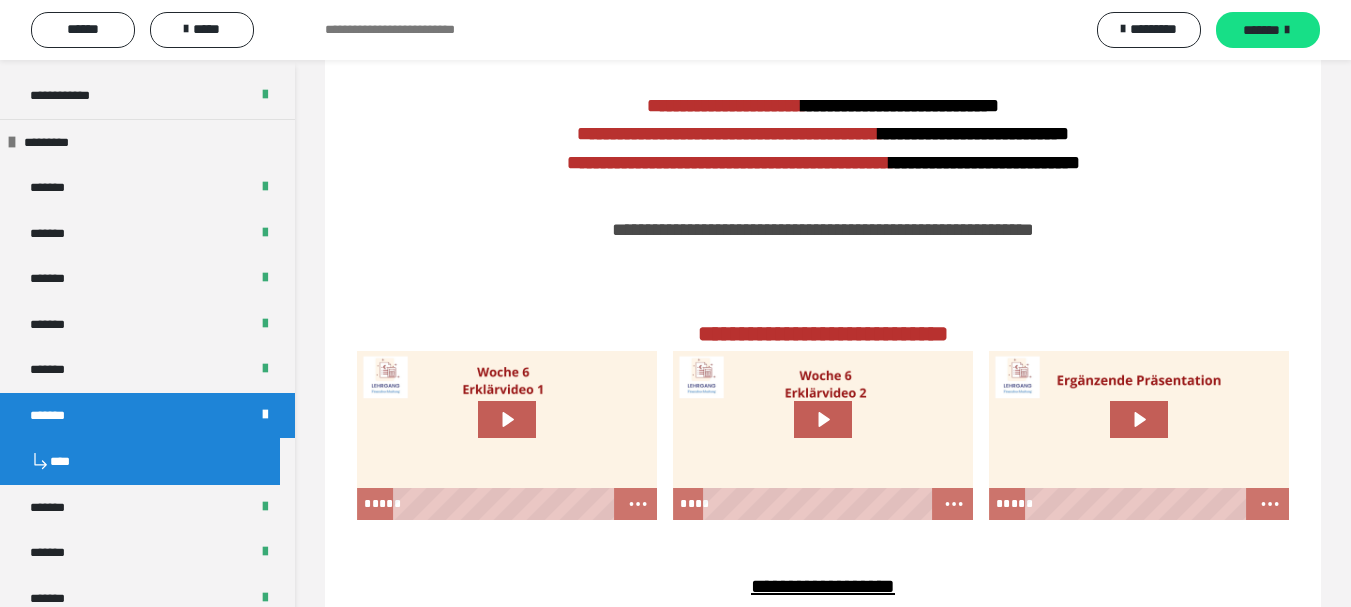 scroll, scrollTop: 1332, scrollLeft: 0, axis: vertical 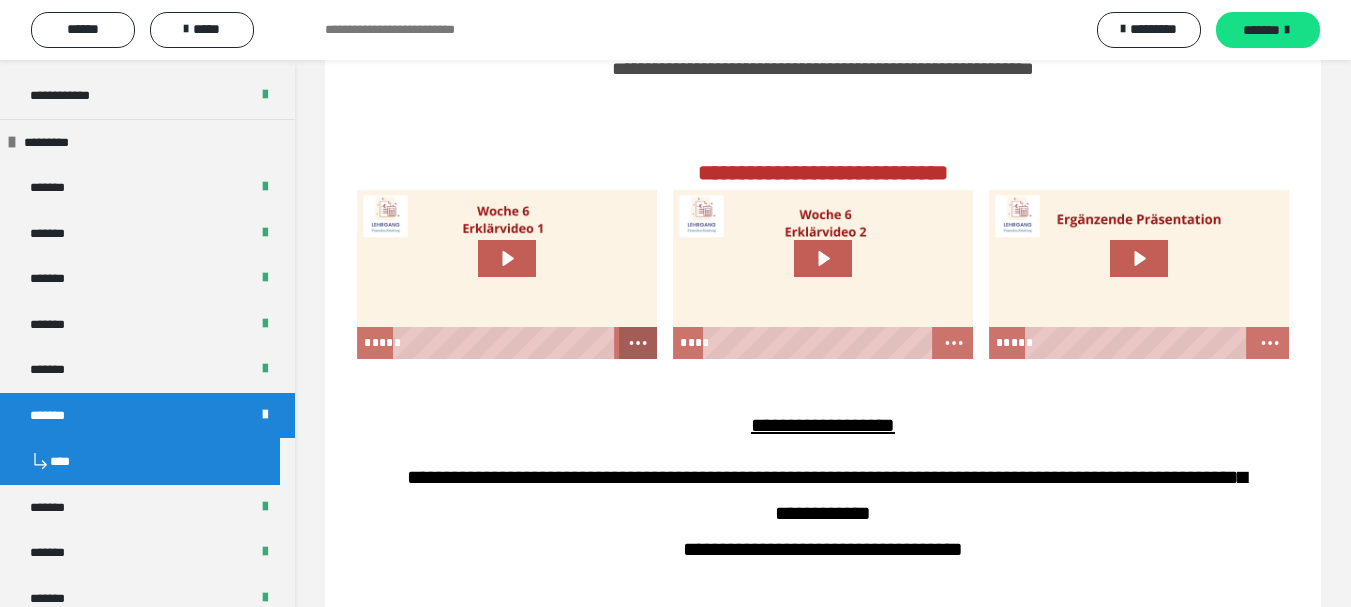 click 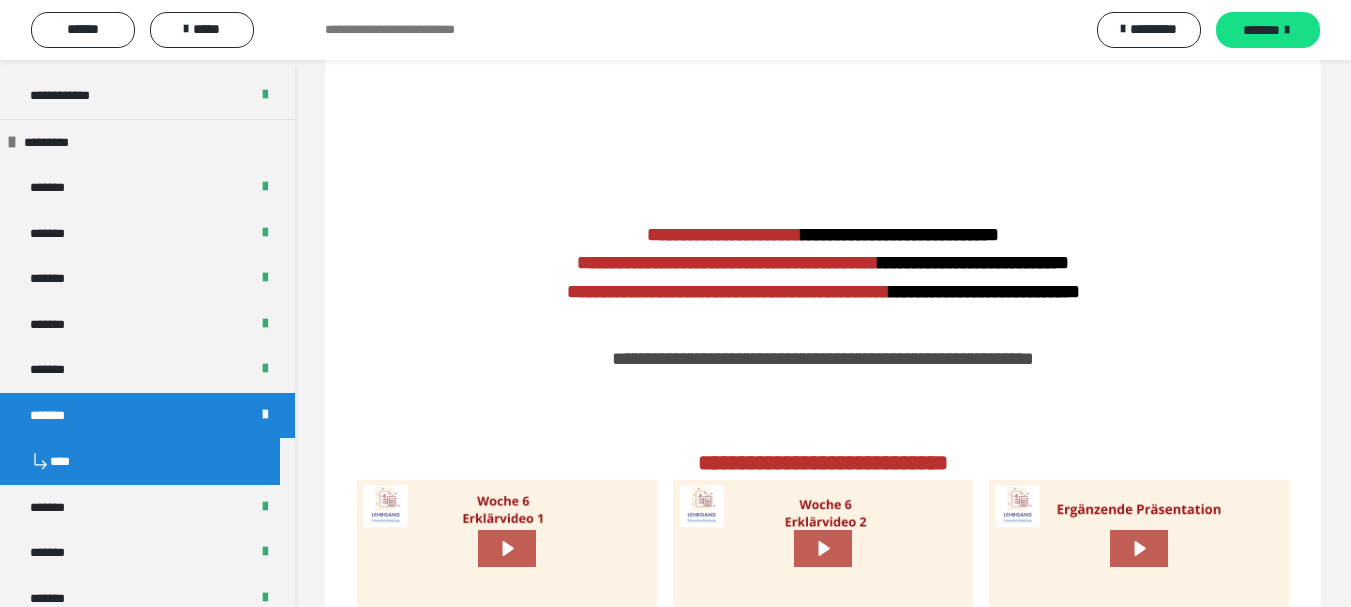scroll, scrollTop: 1300, scrollLeft: 0, axis: vertical 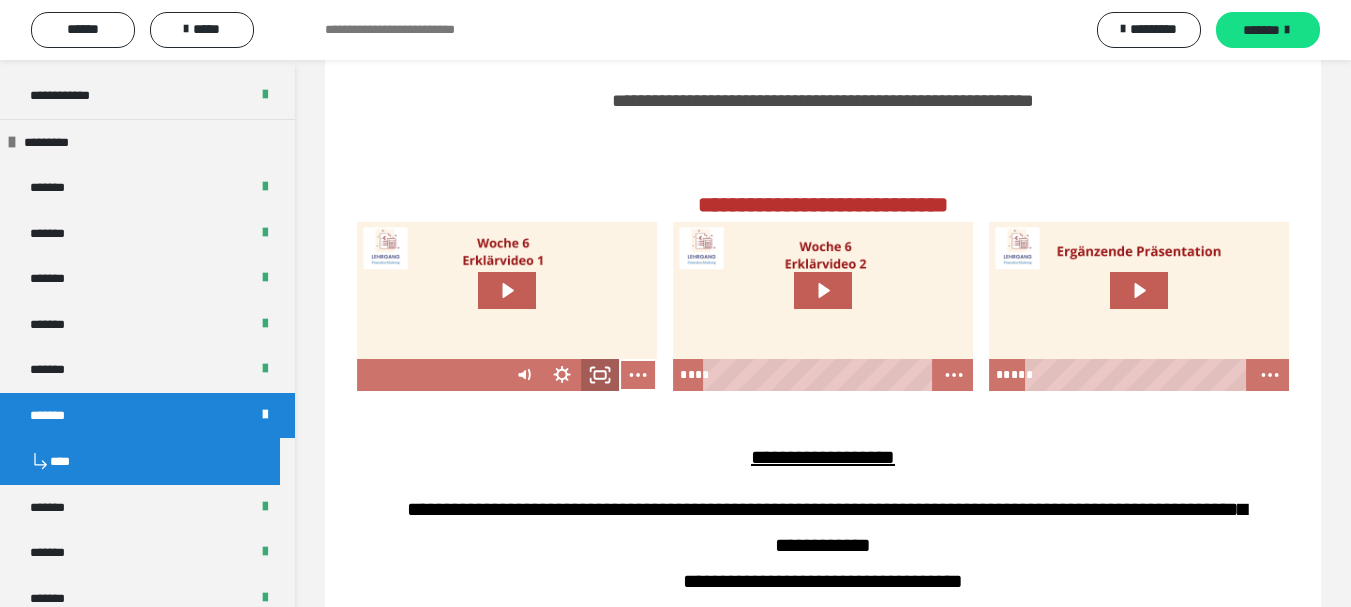 click 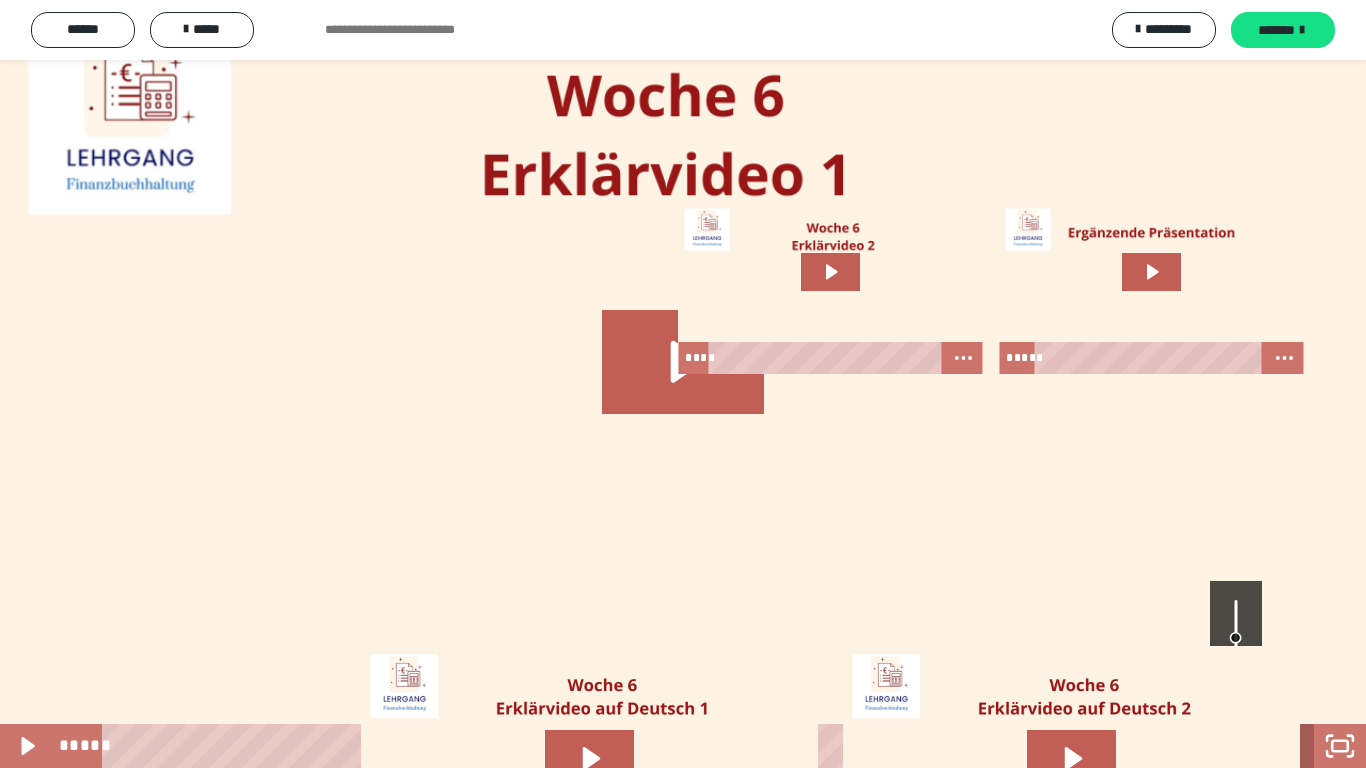 click 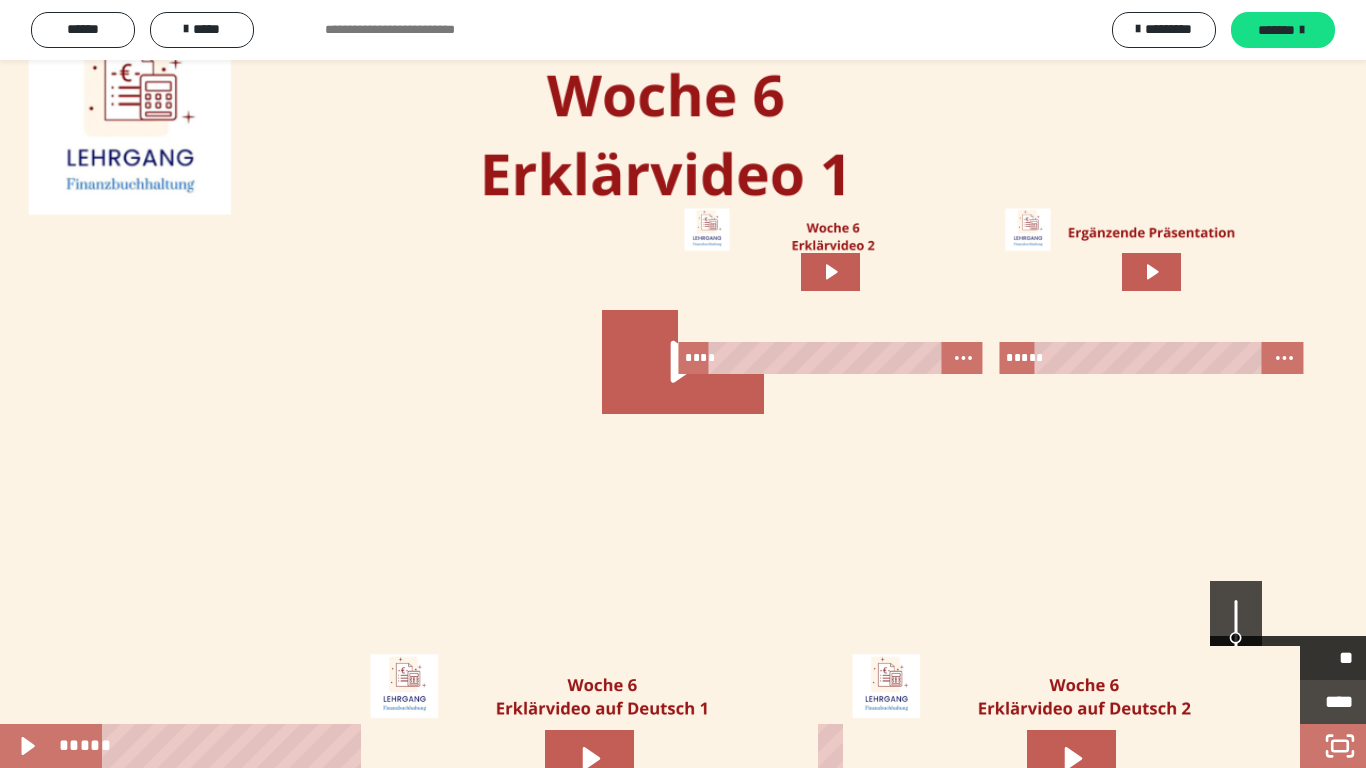 click on "**" at bounding box center [1320, 658] 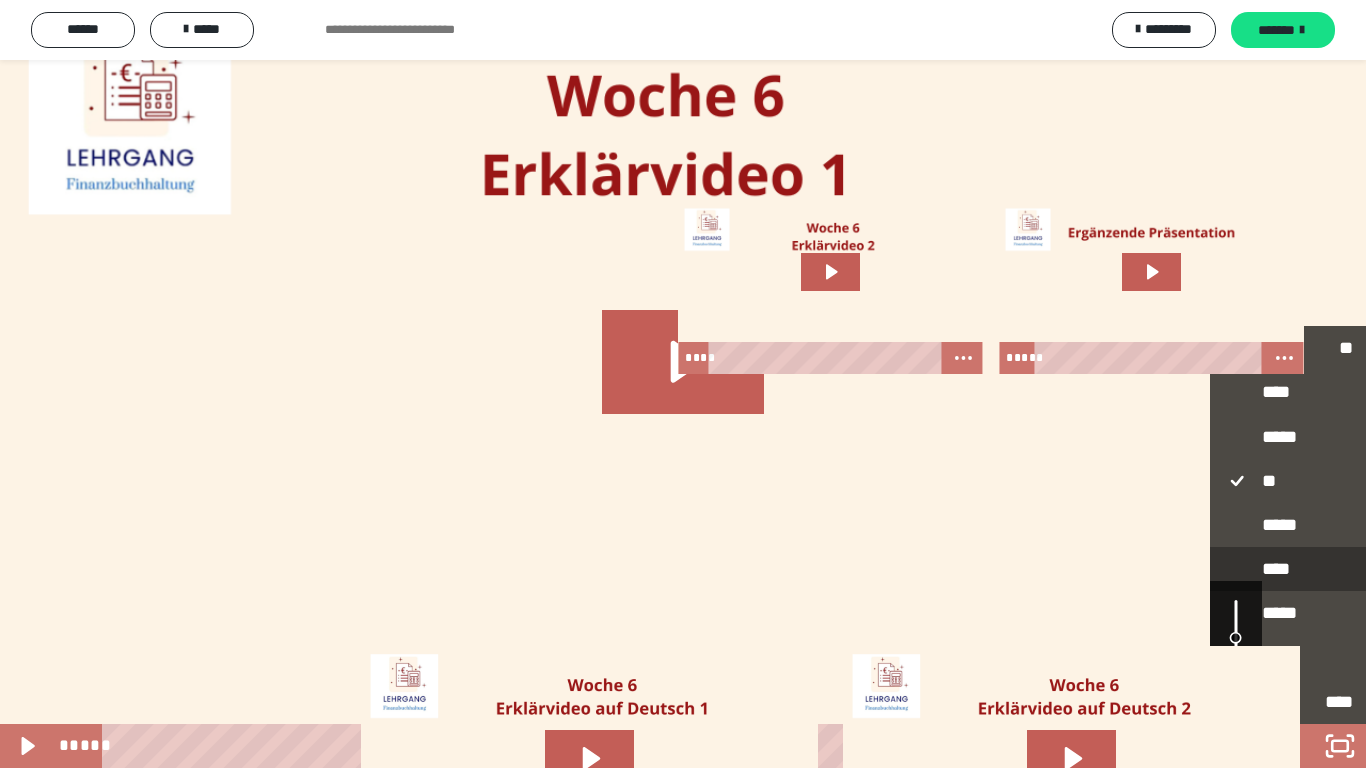drag, startPoint x: 1271, startPoint y: 576, endPoint x: 1236, endPoint y: 541, distance: 49.497475 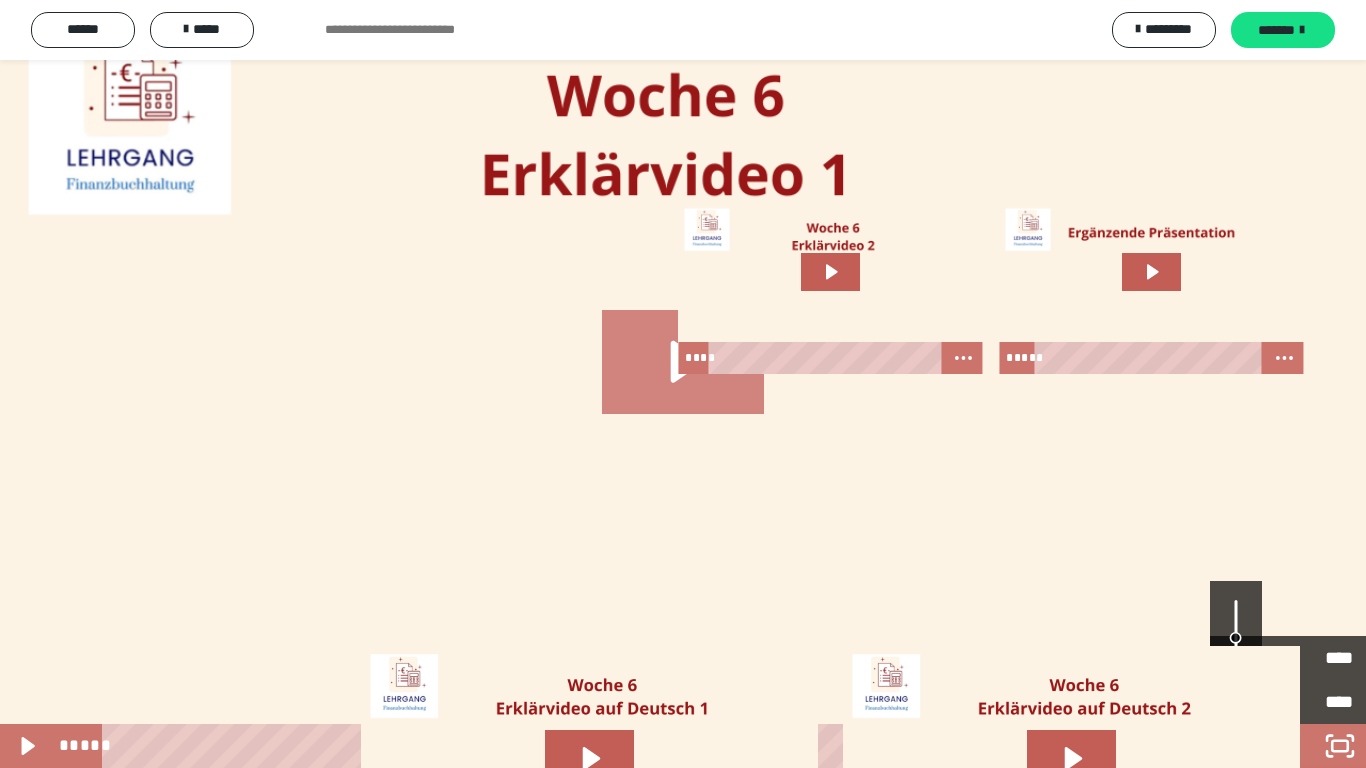 drag, startPoint x: 717, startPoint y: 374, endPoint x: 680, endPoint y: 353, distance: 42.544094 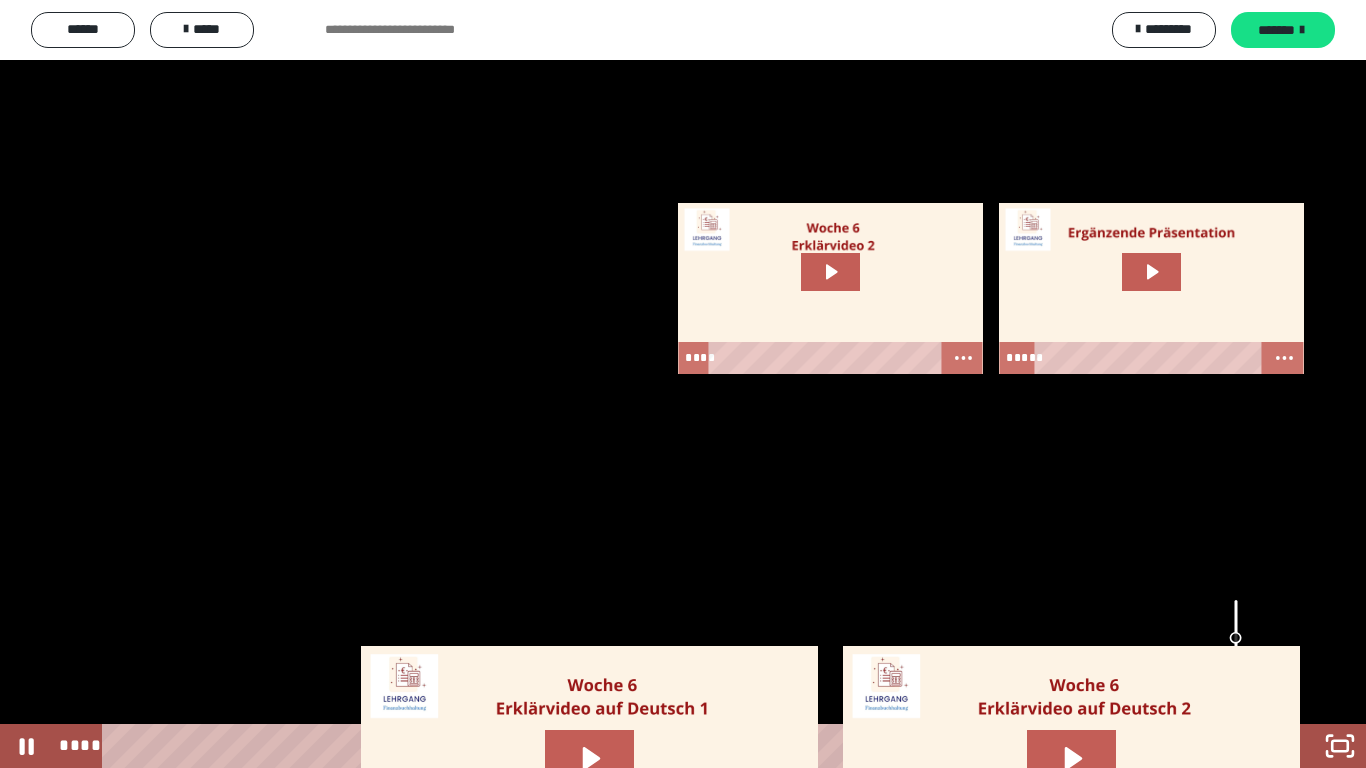 click 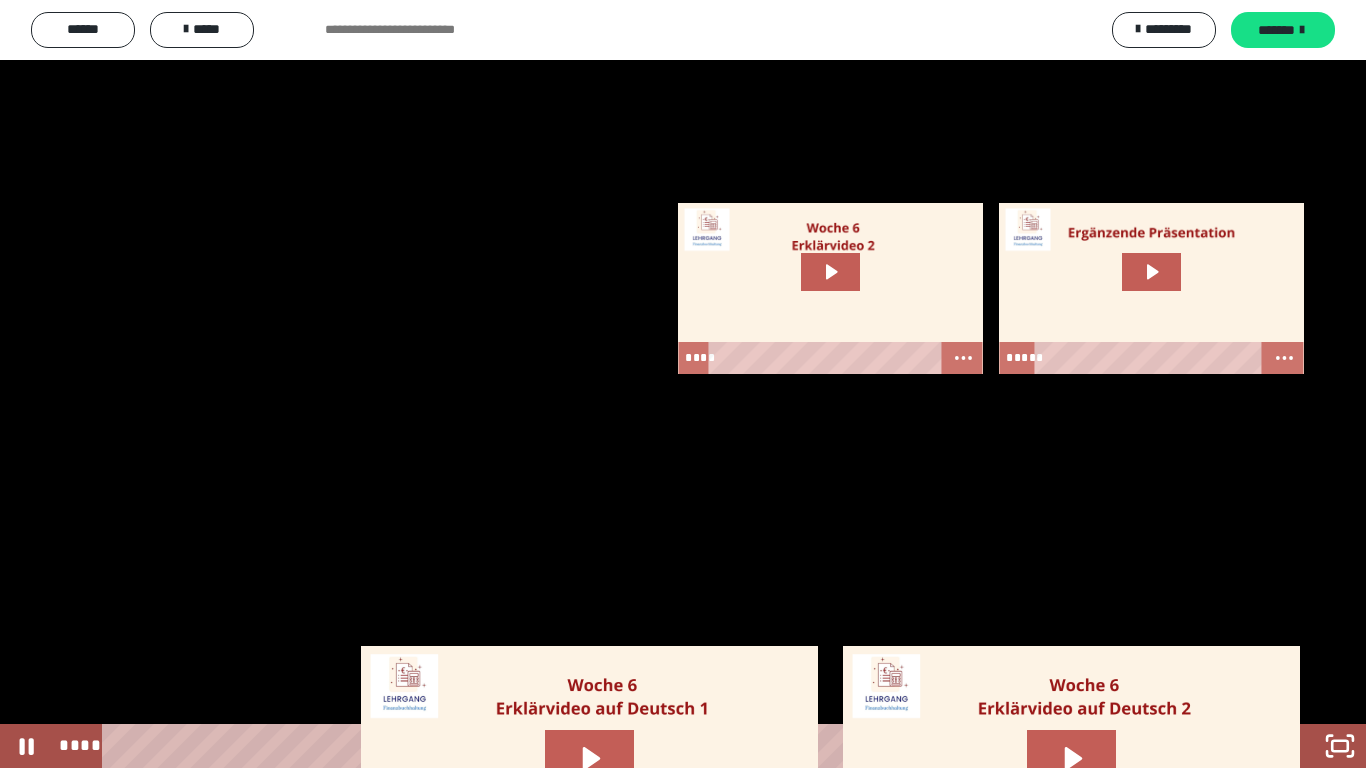 click 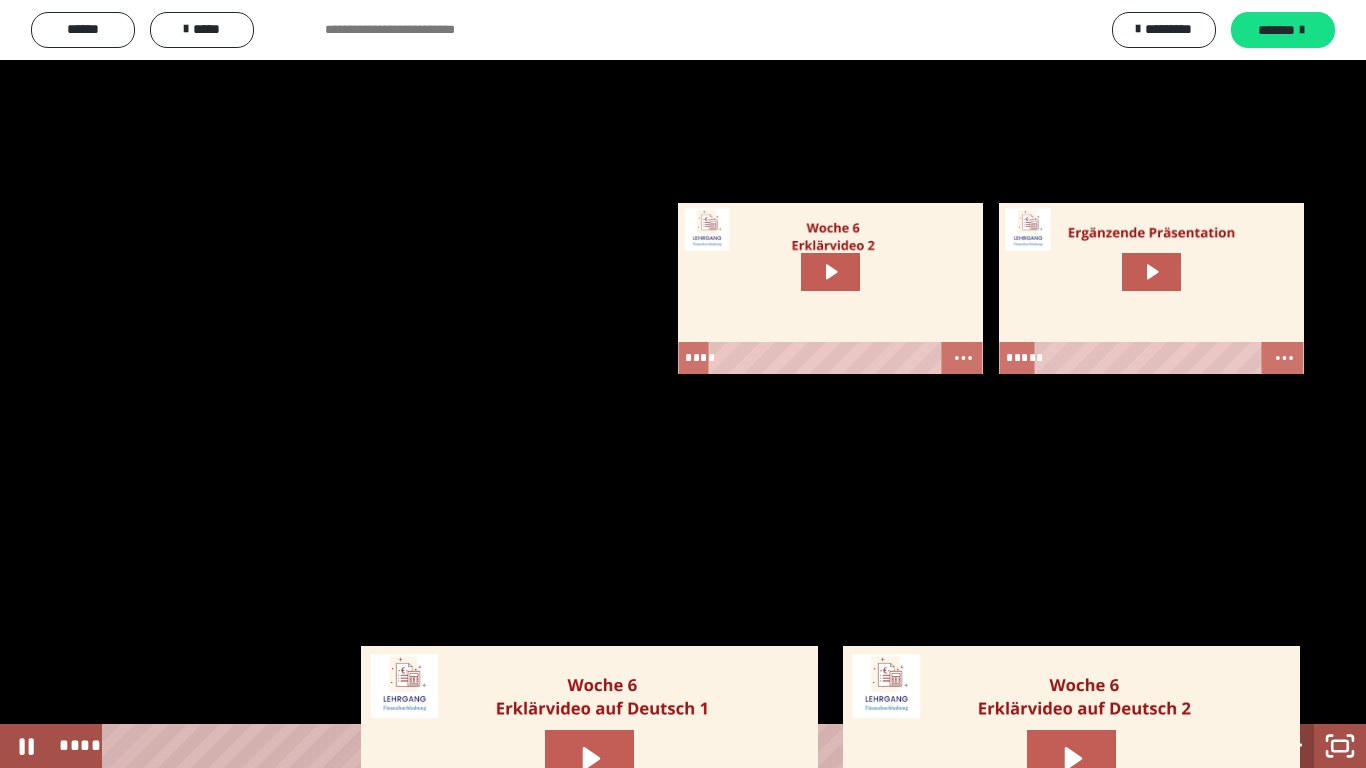 drag, startPoint x: 1295, startPoint y: 752, endPoint x: 1285, endPoint y: 744, distance: 12.806249 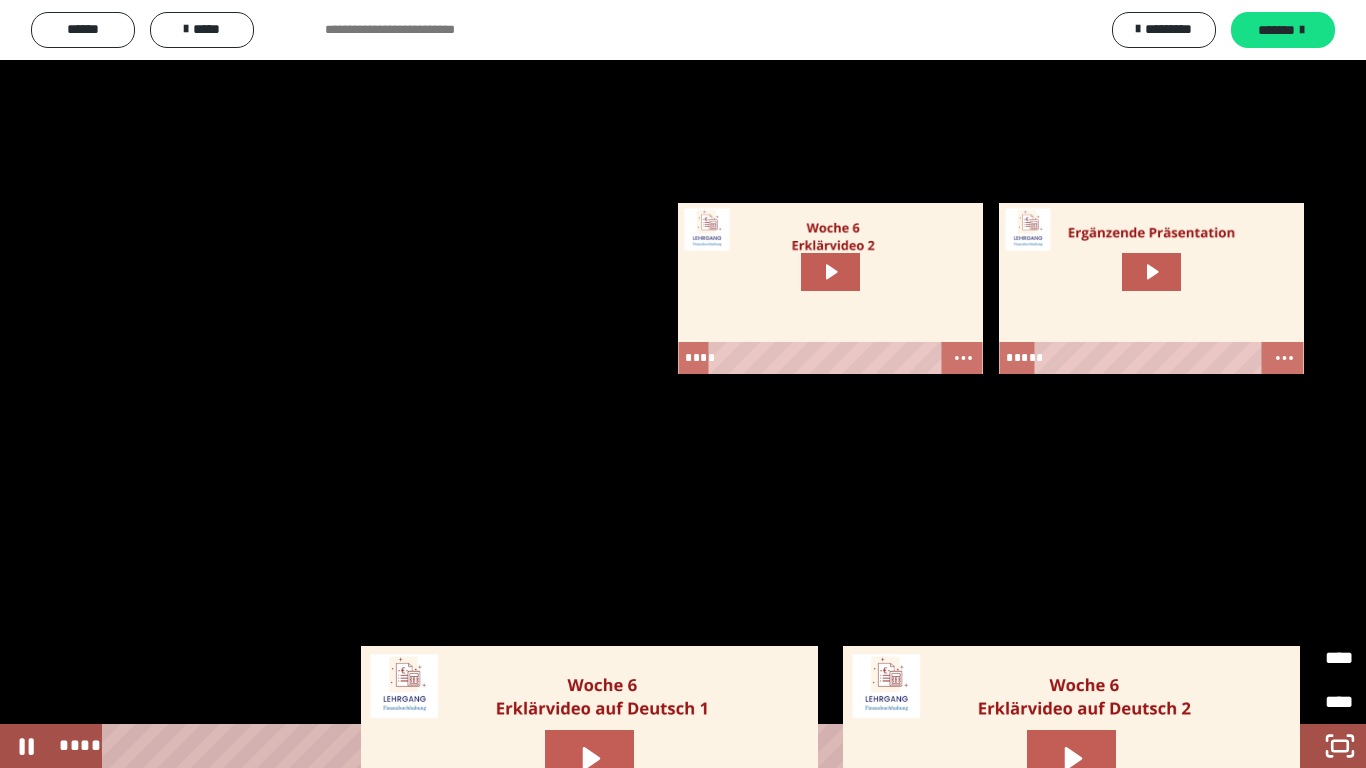 drag, startPoint x: 1255, startPoint y: 661, endPoint x: 1245, endPoint y: 656, distance: 11.18034 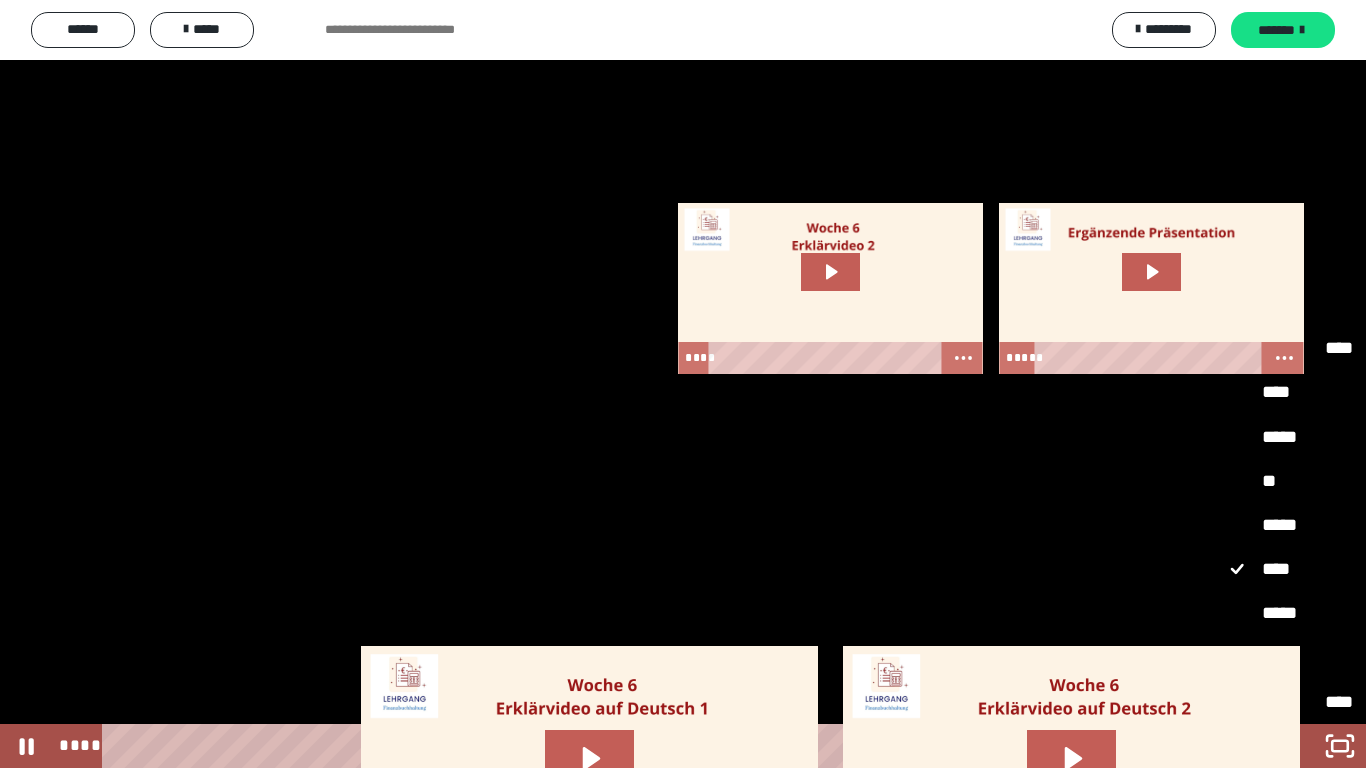 click on "*****" at bounding box center (1288, 526) 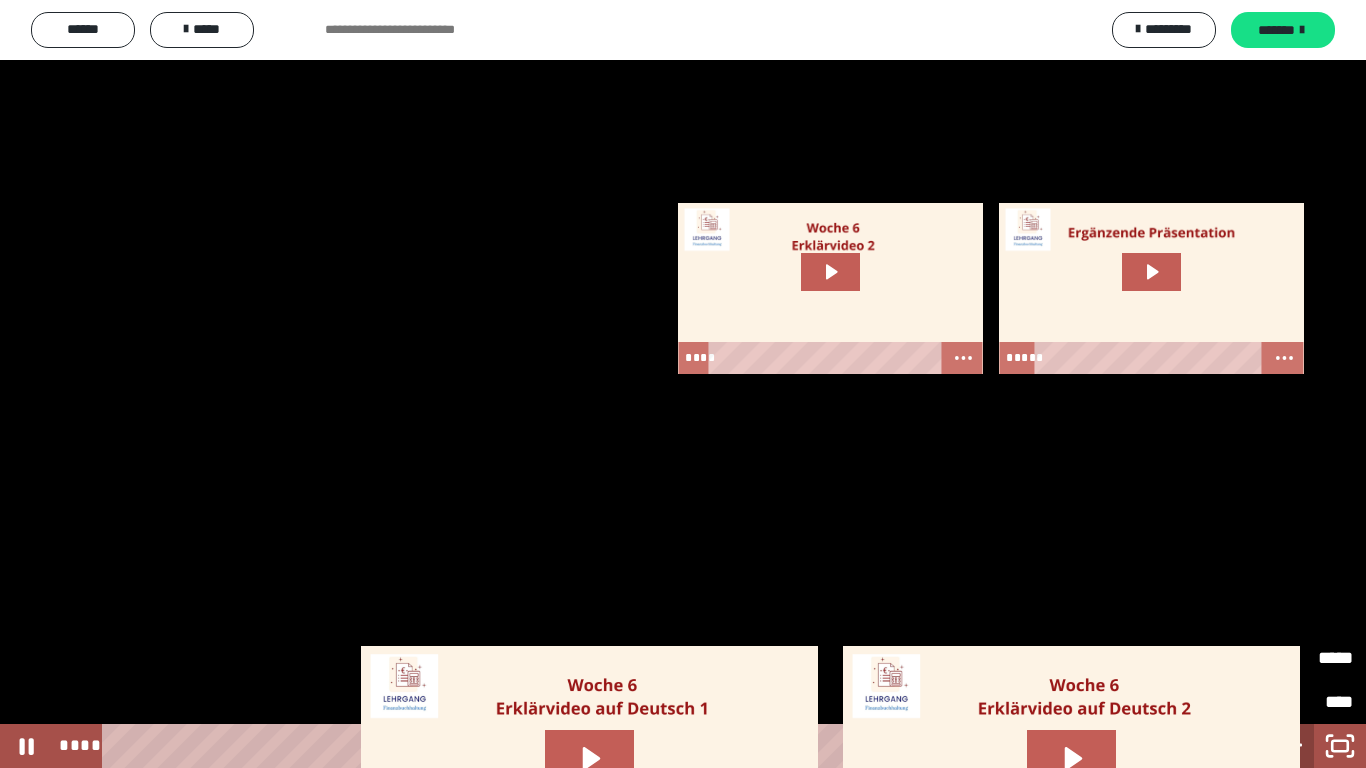 click 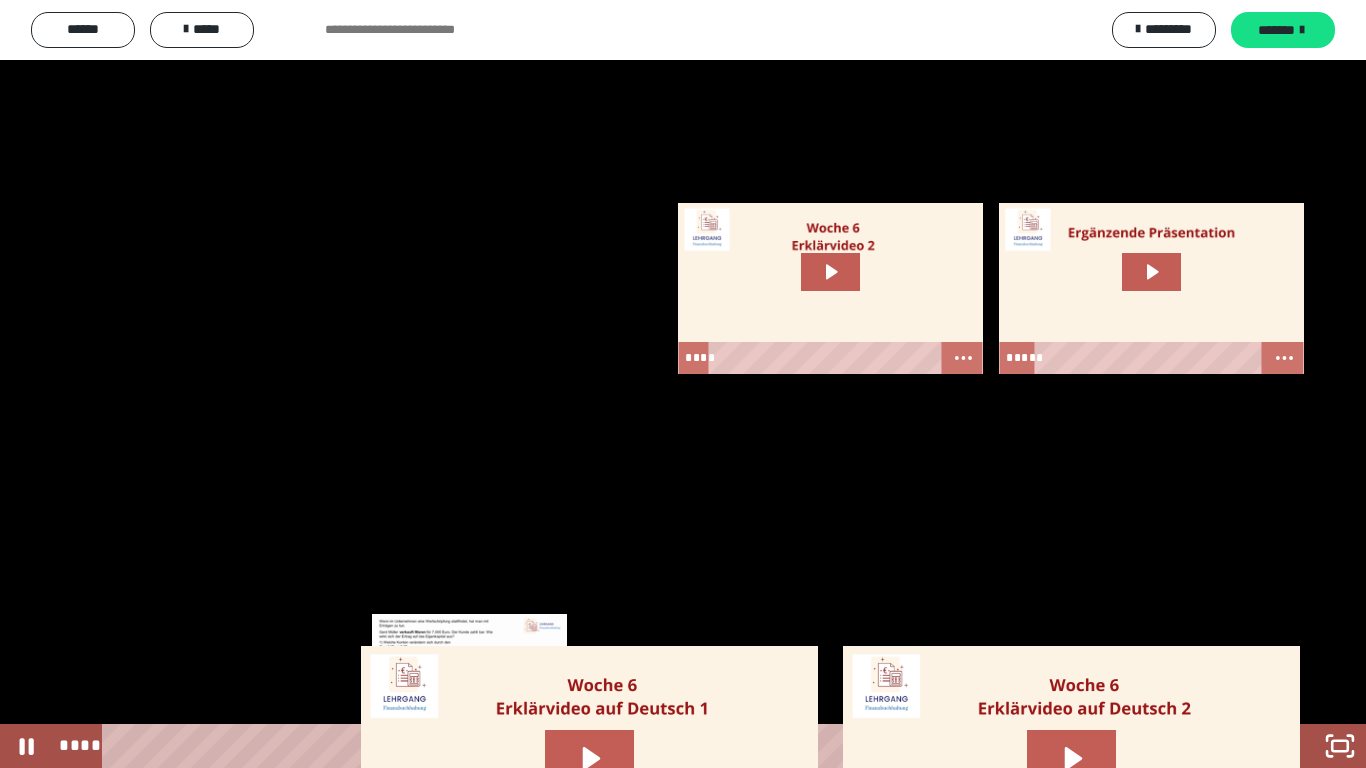click on "****" at bounding box center (659, 746) 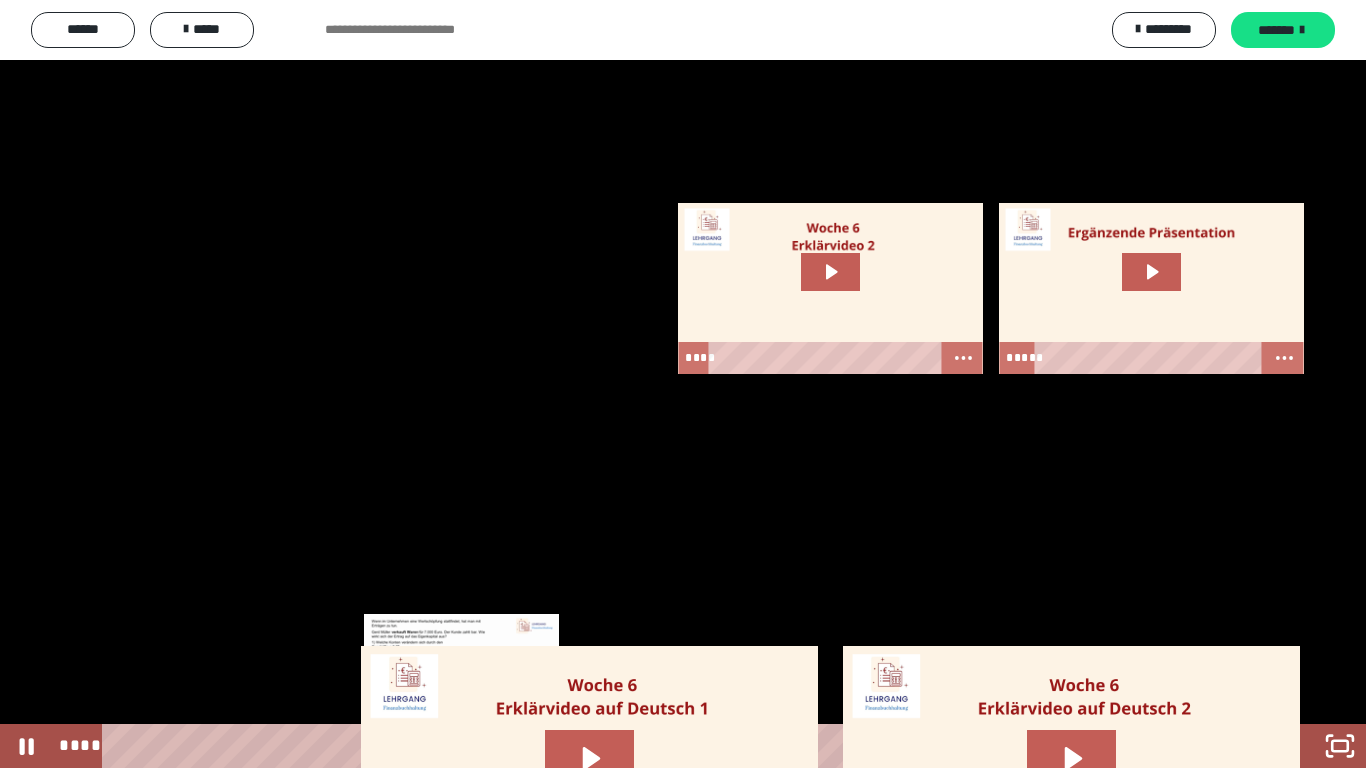 click on "****" at bounding box center [659, 746] 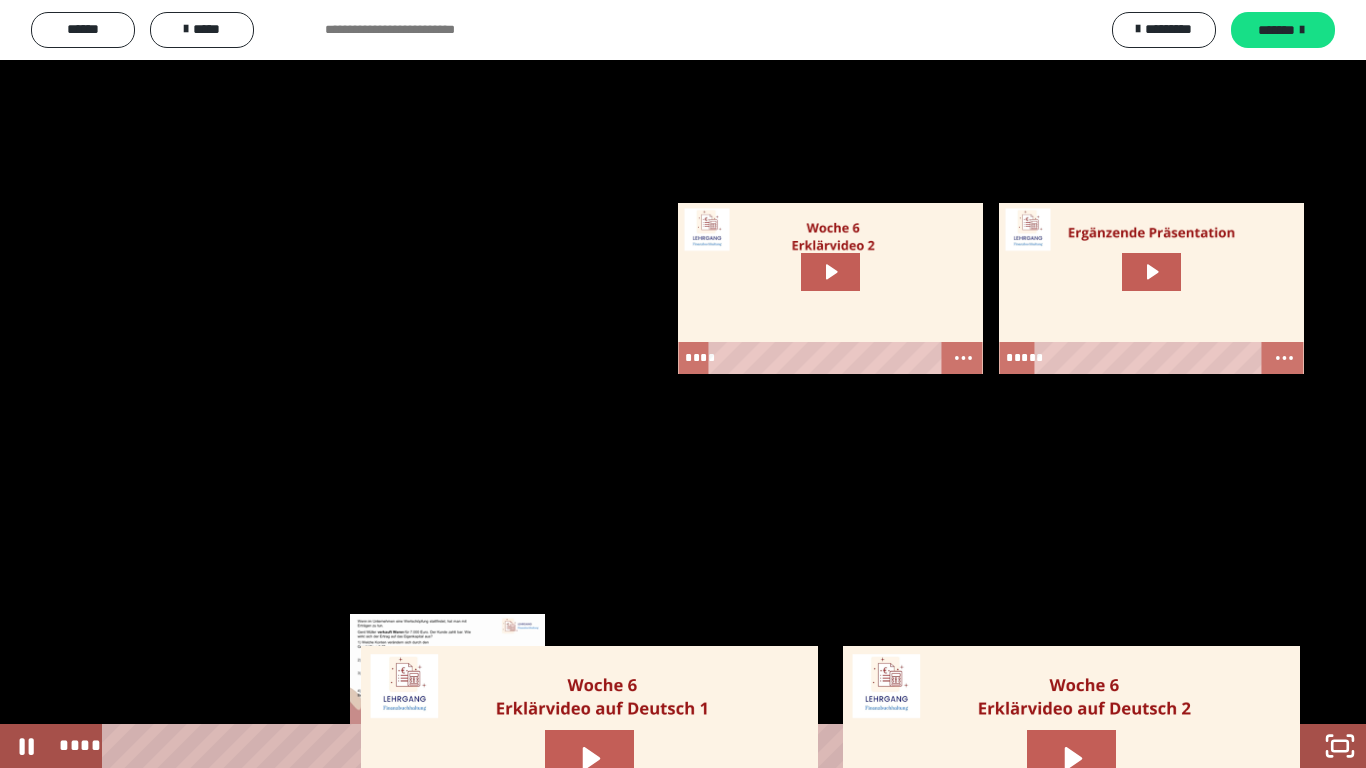 click on "****" at bounding box center (659, 746) 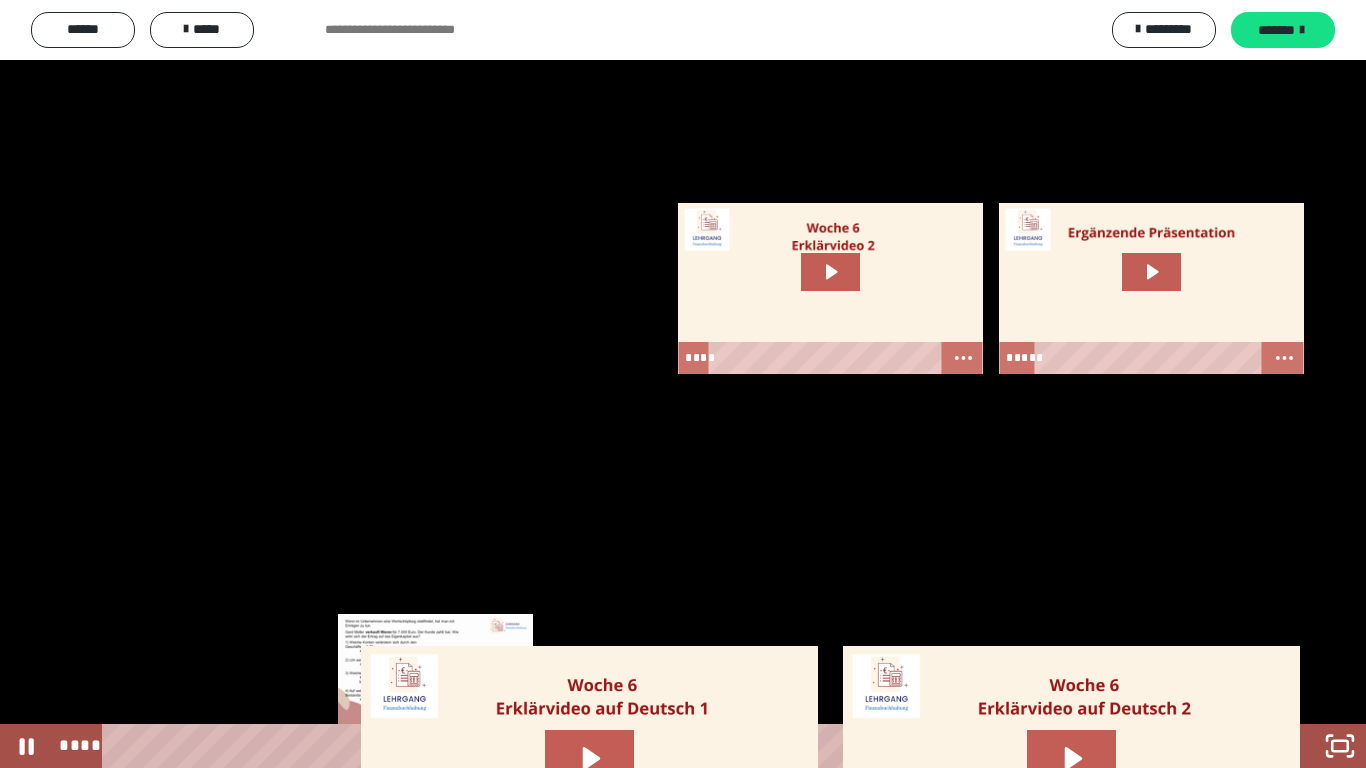 click on "****" at bounding box center [659, 746] 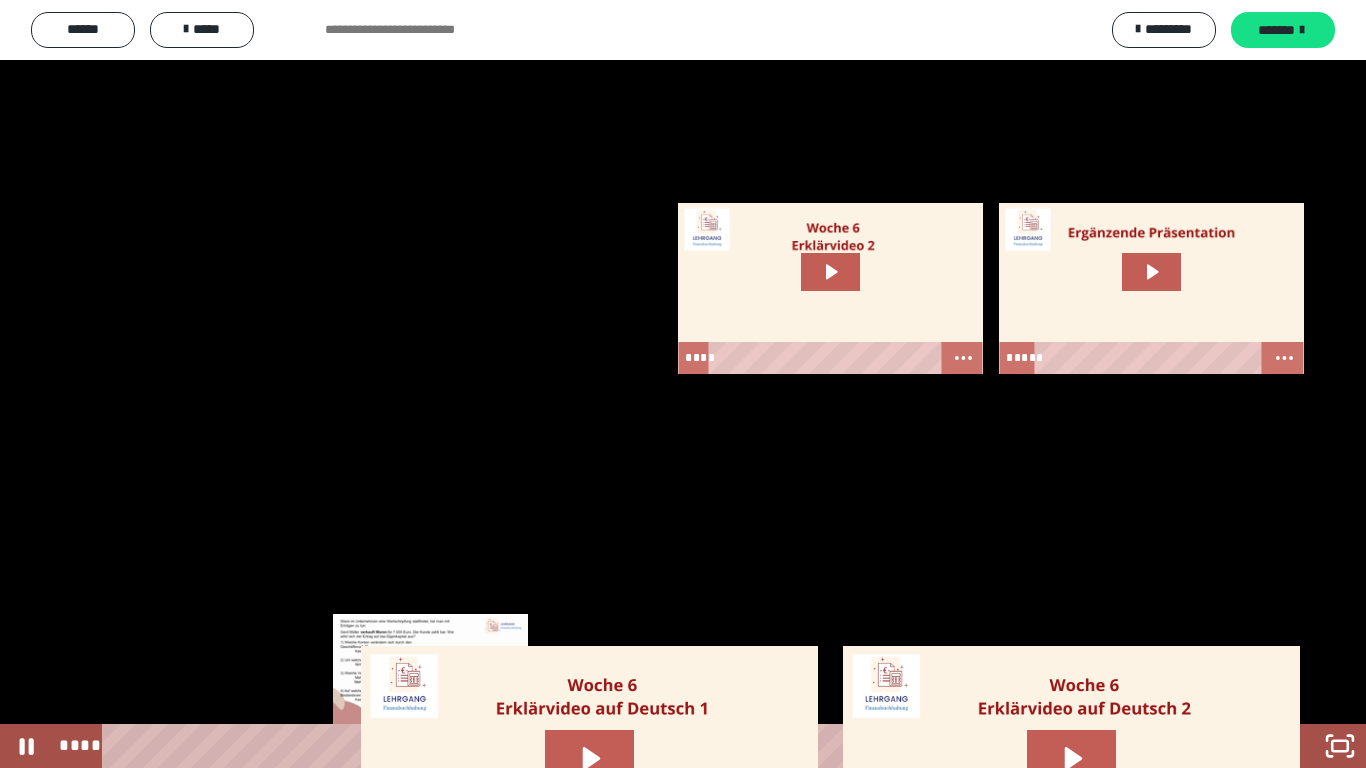 click on "****" at bounding box center [659, 746] 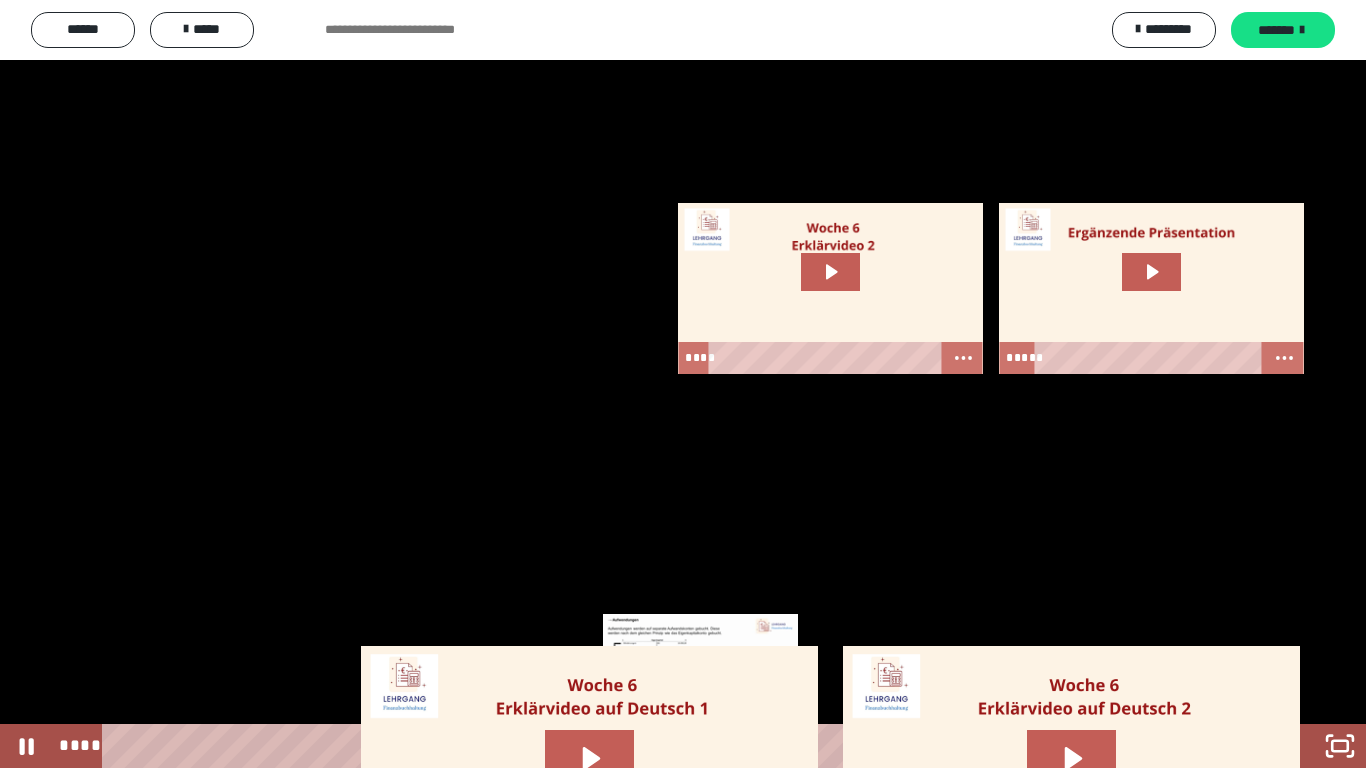 click on "****" at bounding box center (659, 746) 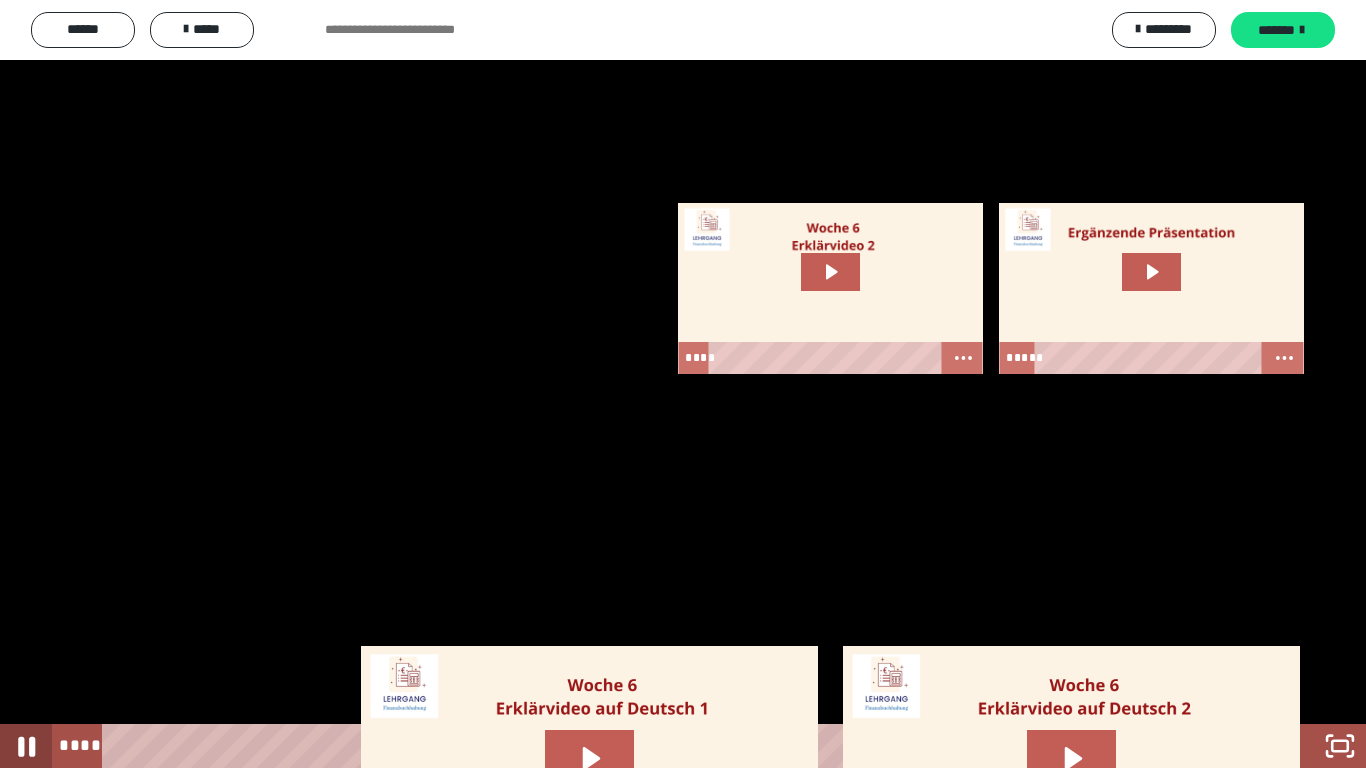 click 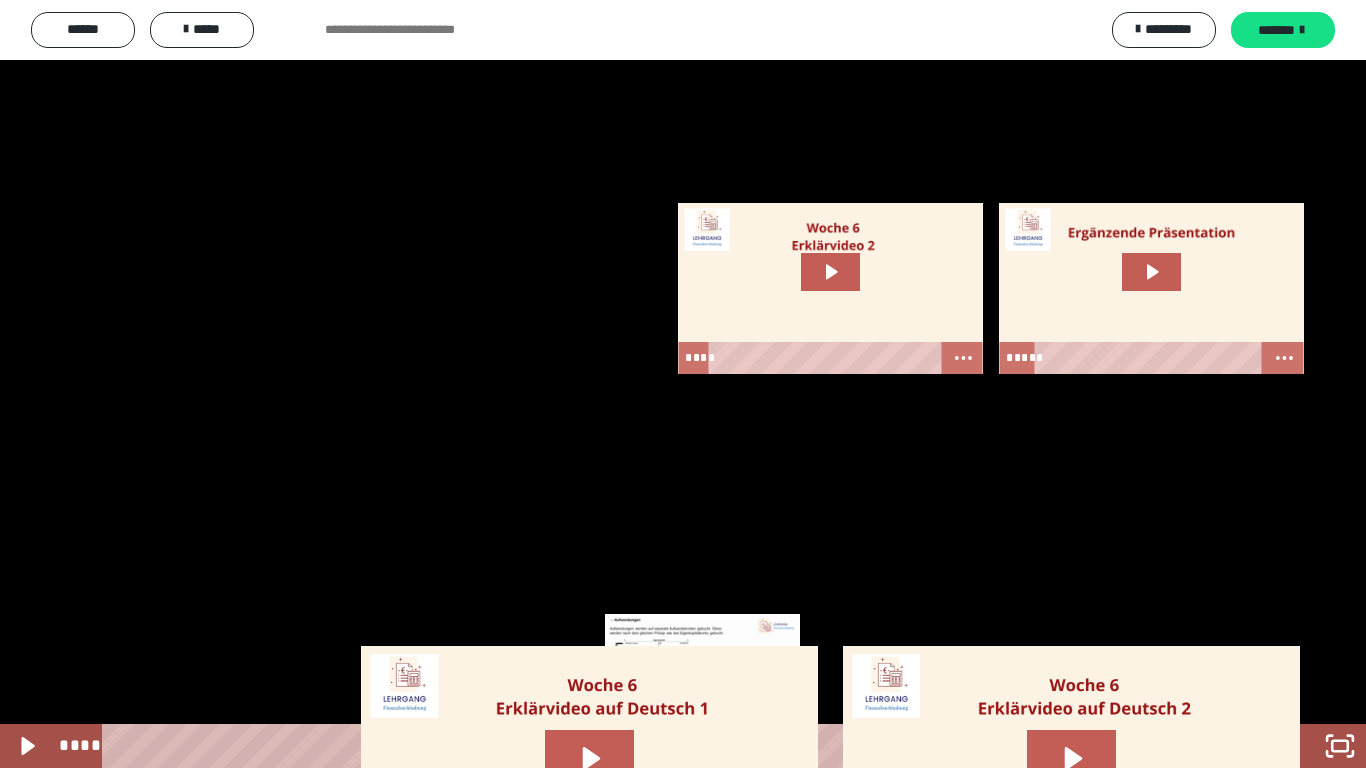 click at bounding box center [702, 746] 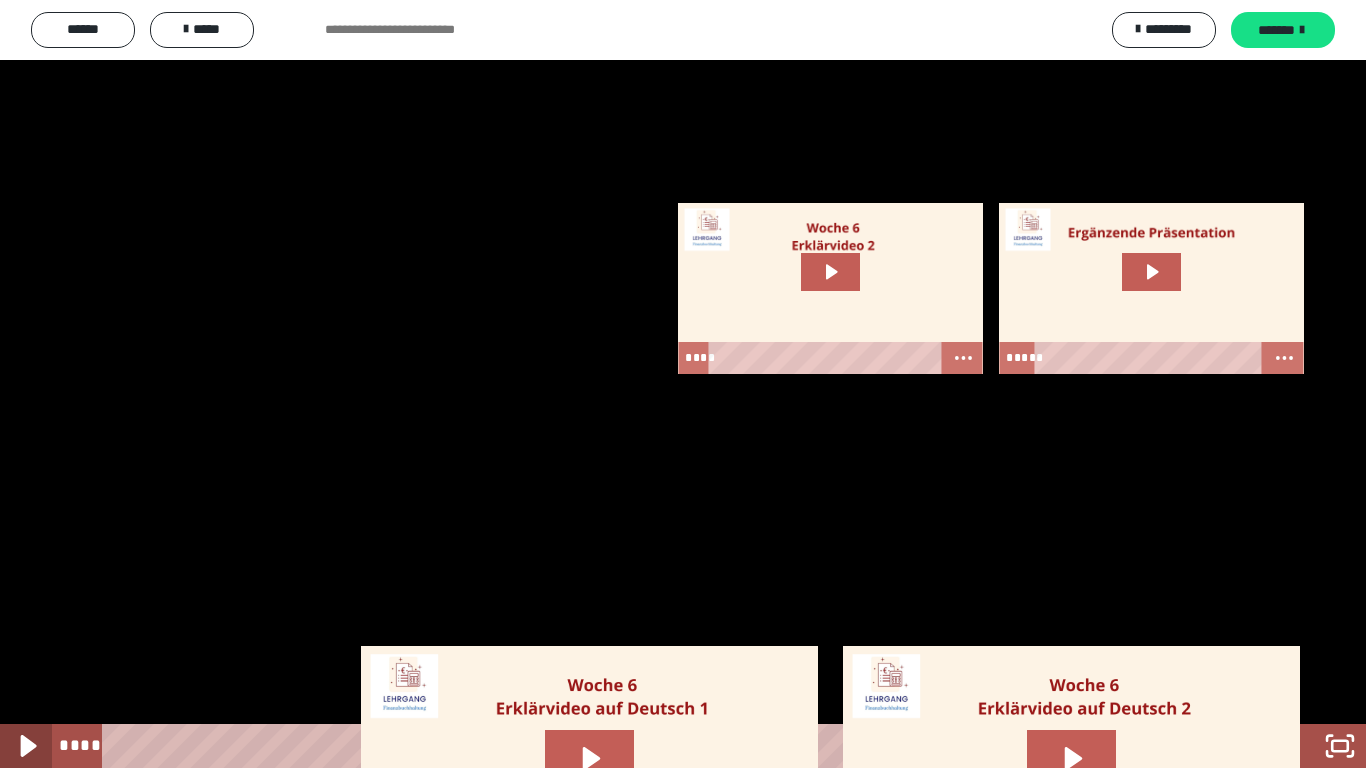 click 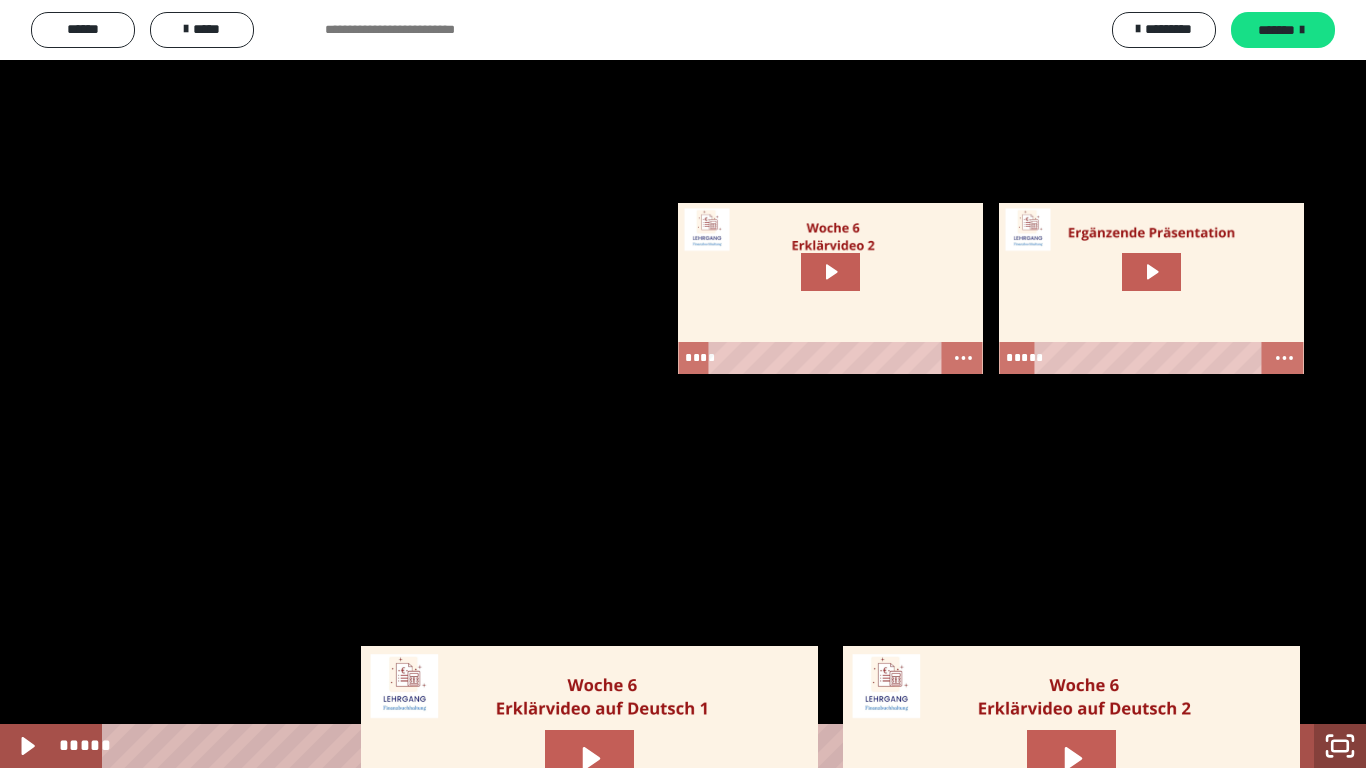 click 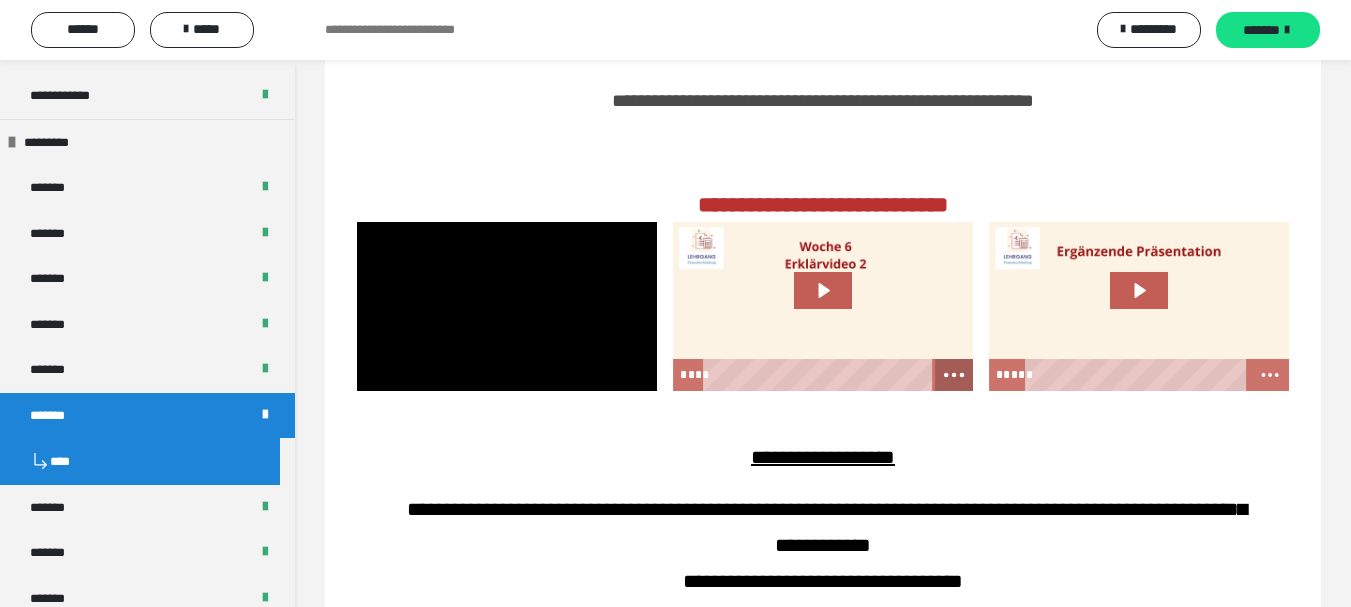 click 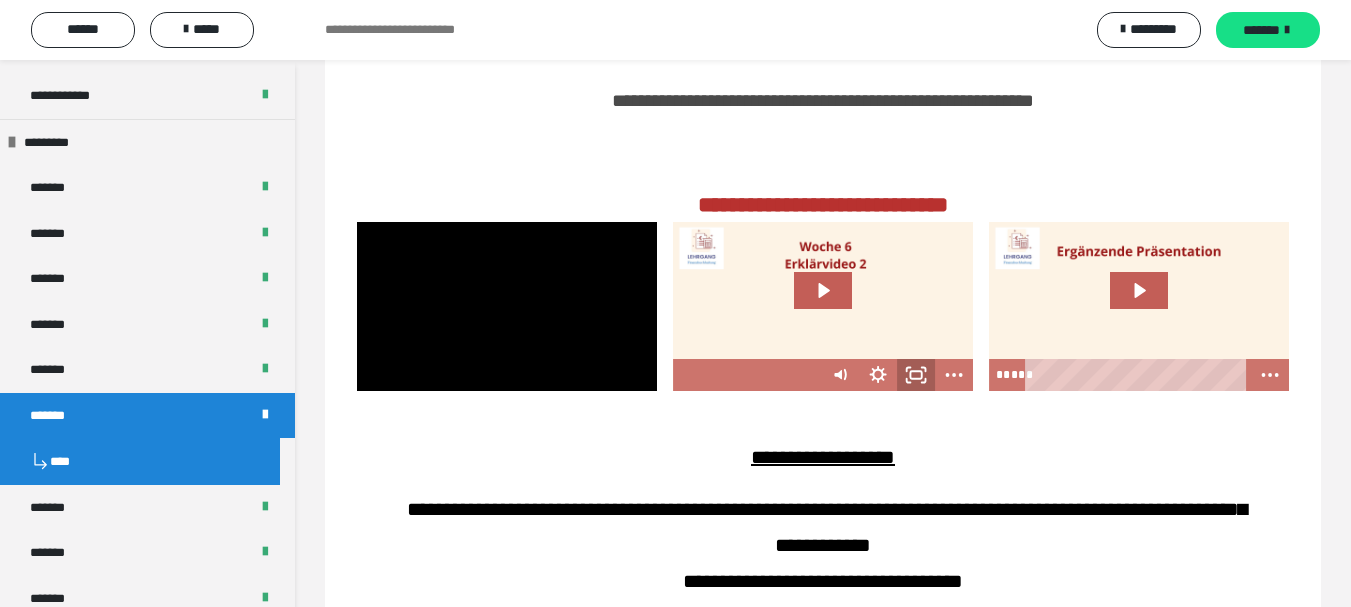 click 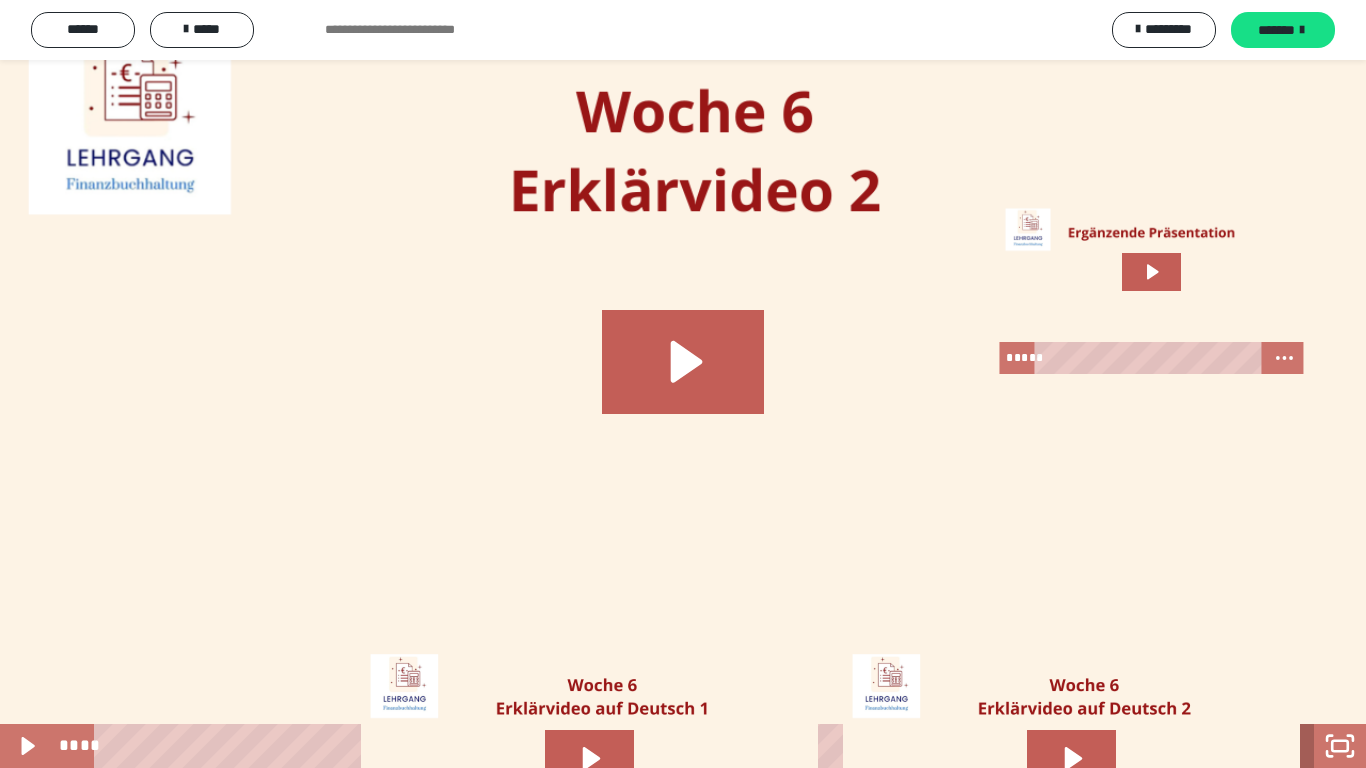 click 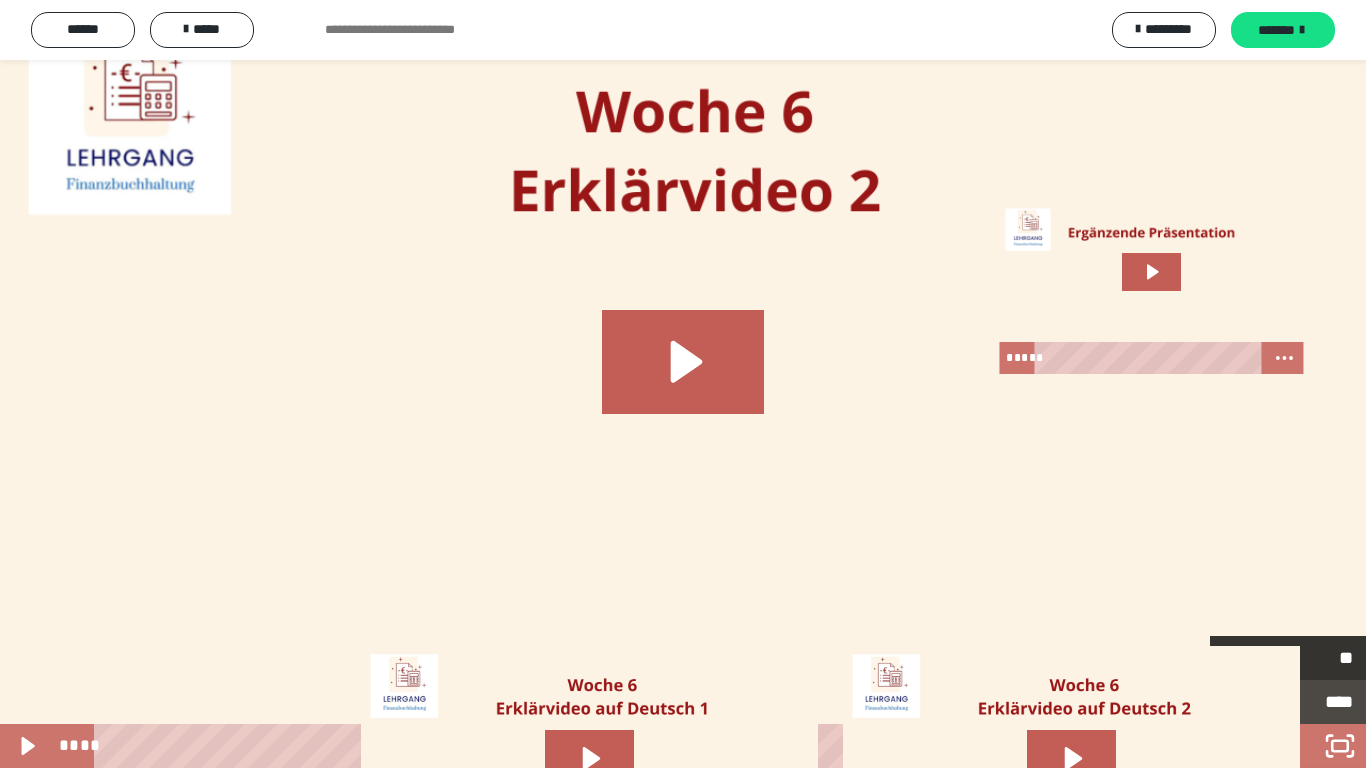 click on "*****" at bounding box center (1255, 657) 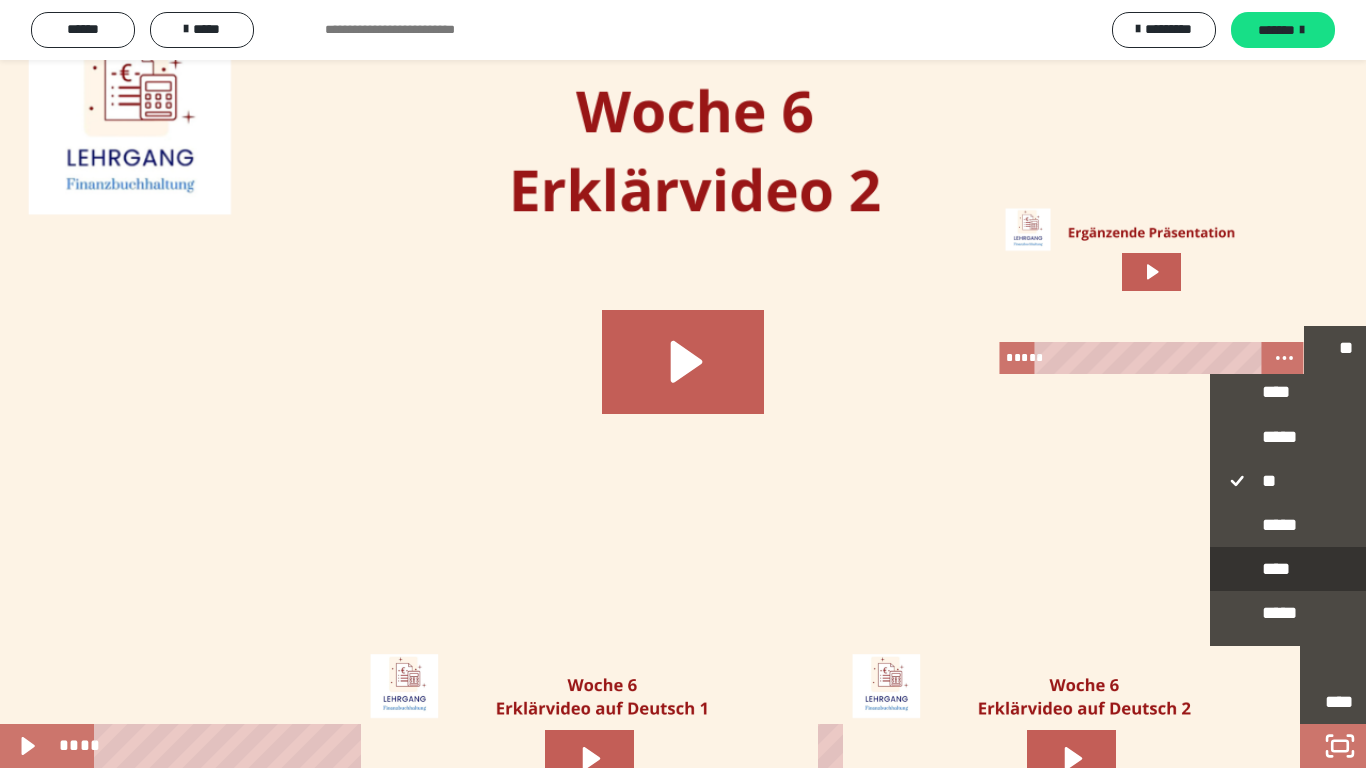click on "****" at bounding box center [1288, 570] 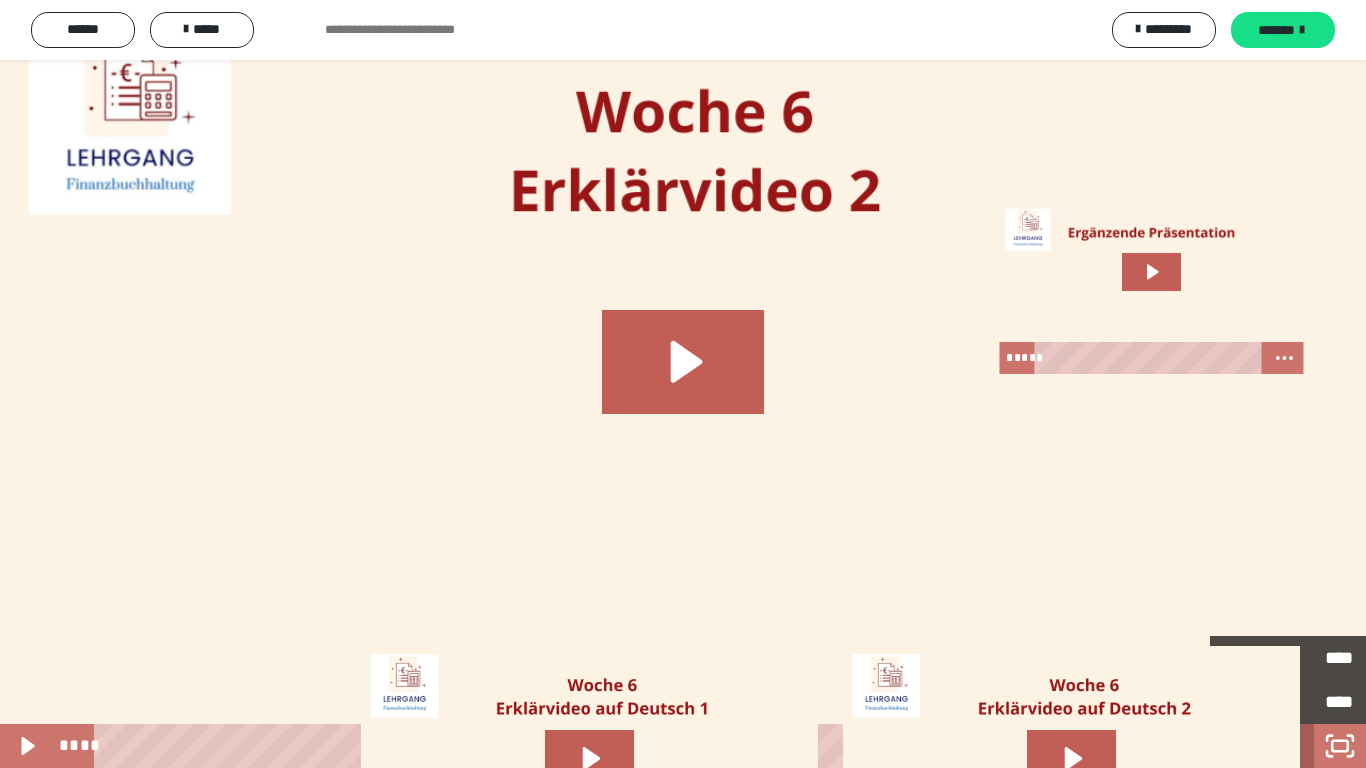 click 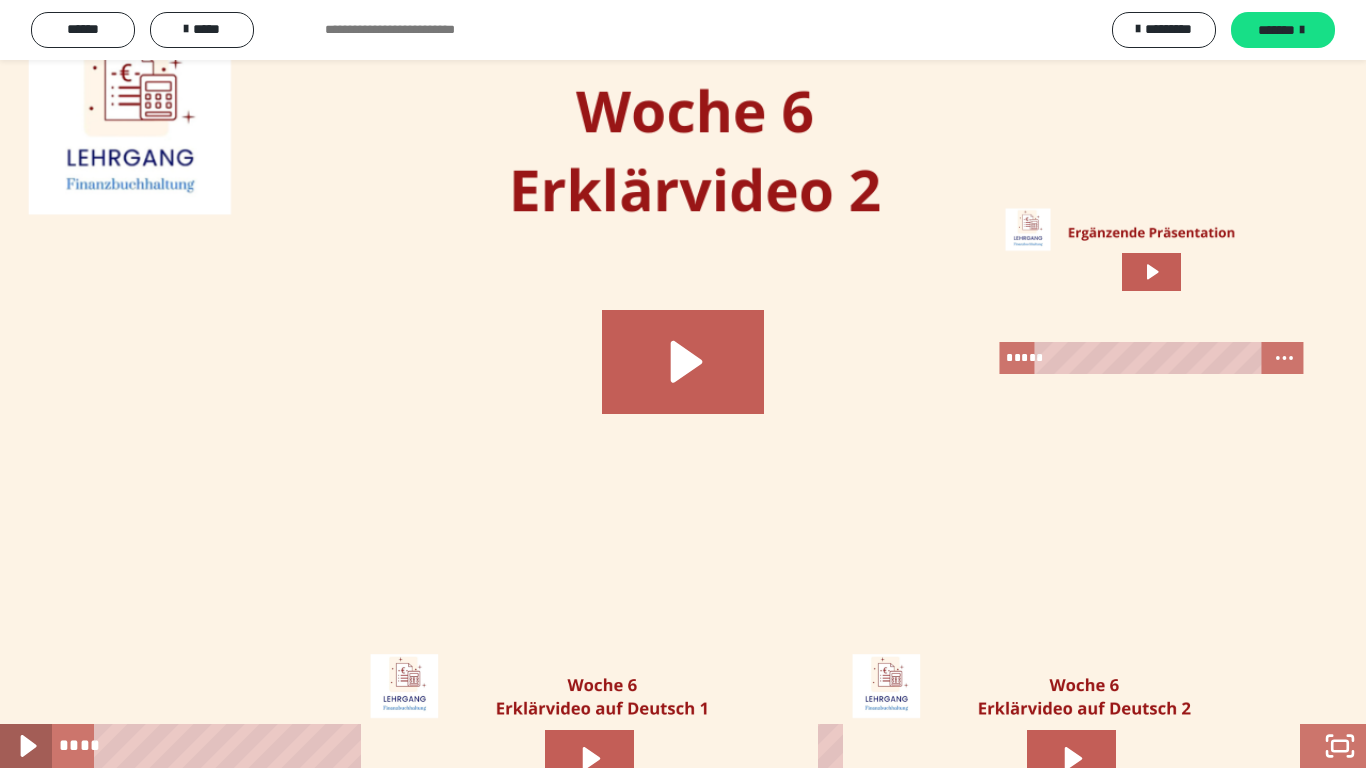 click 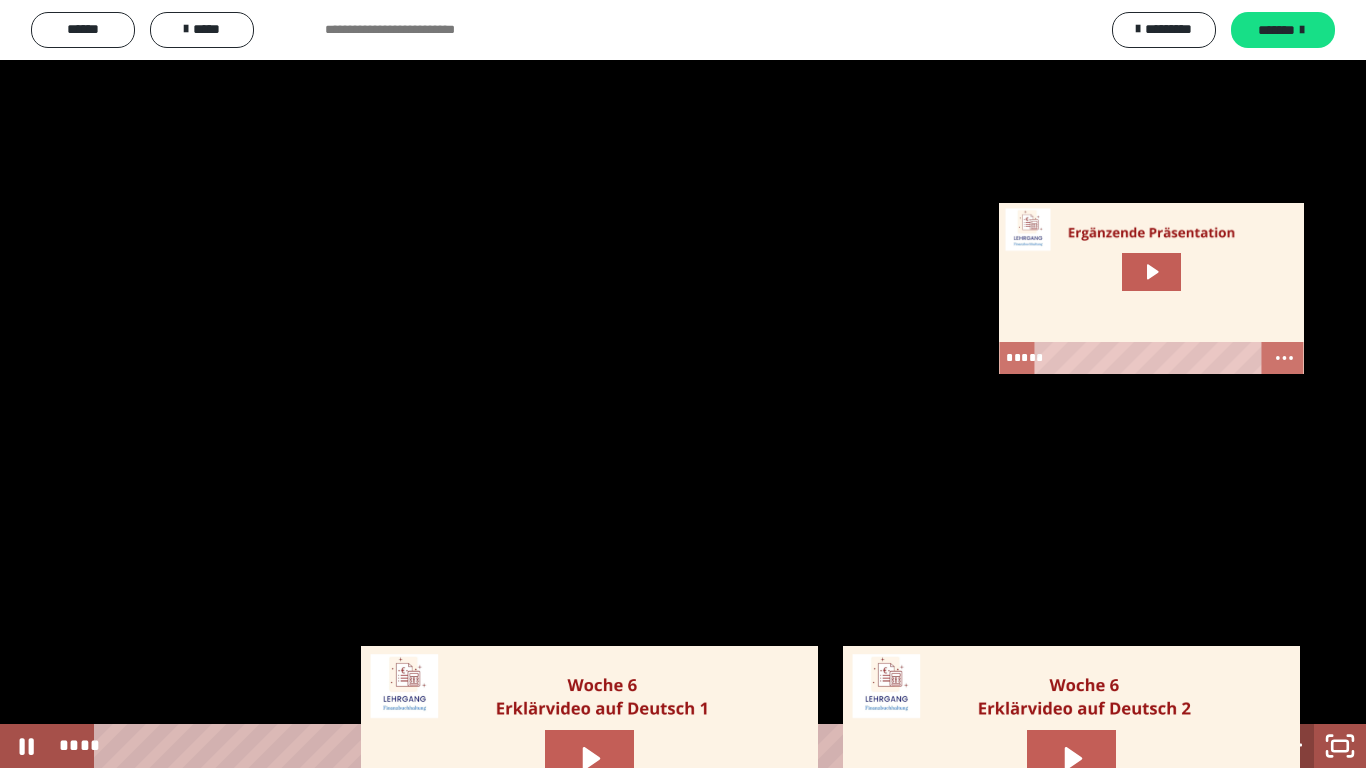 click 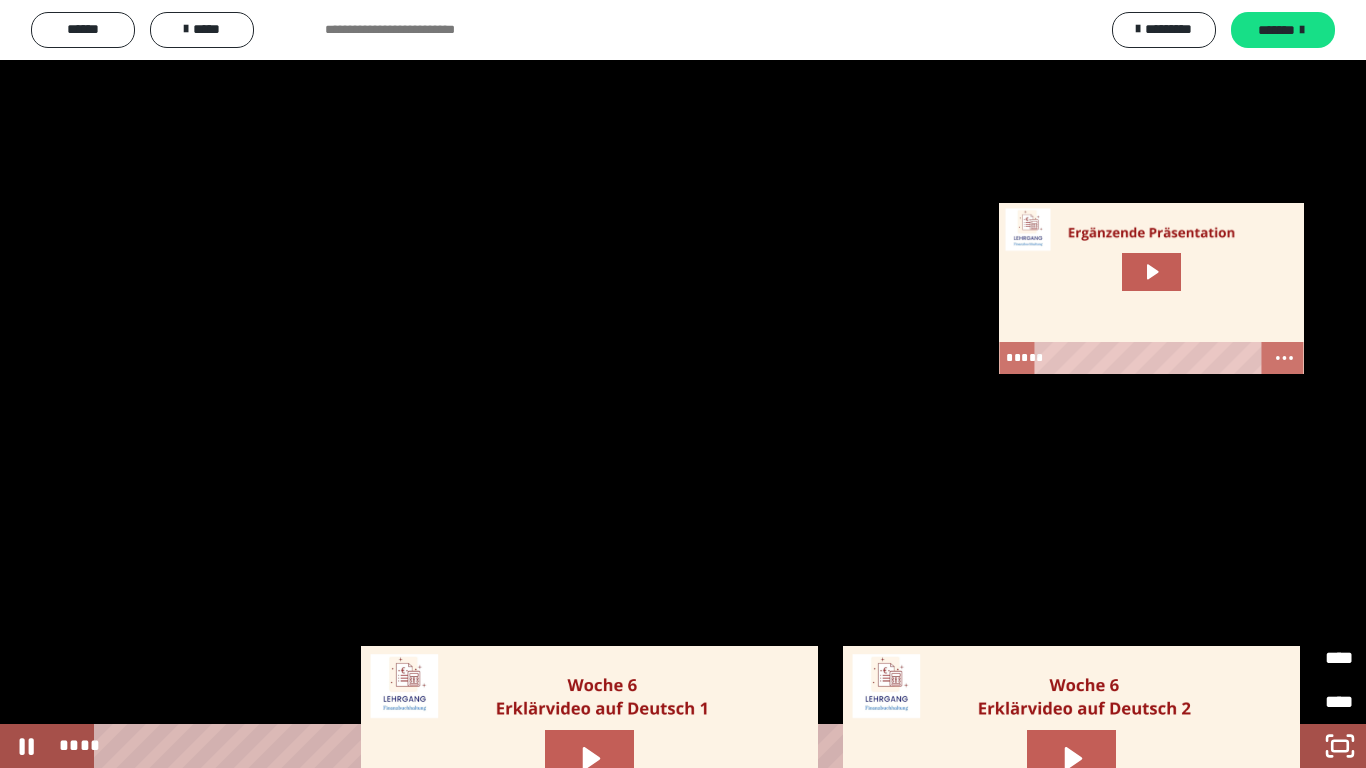 click on "*****" at bounding box center (1255, 649) 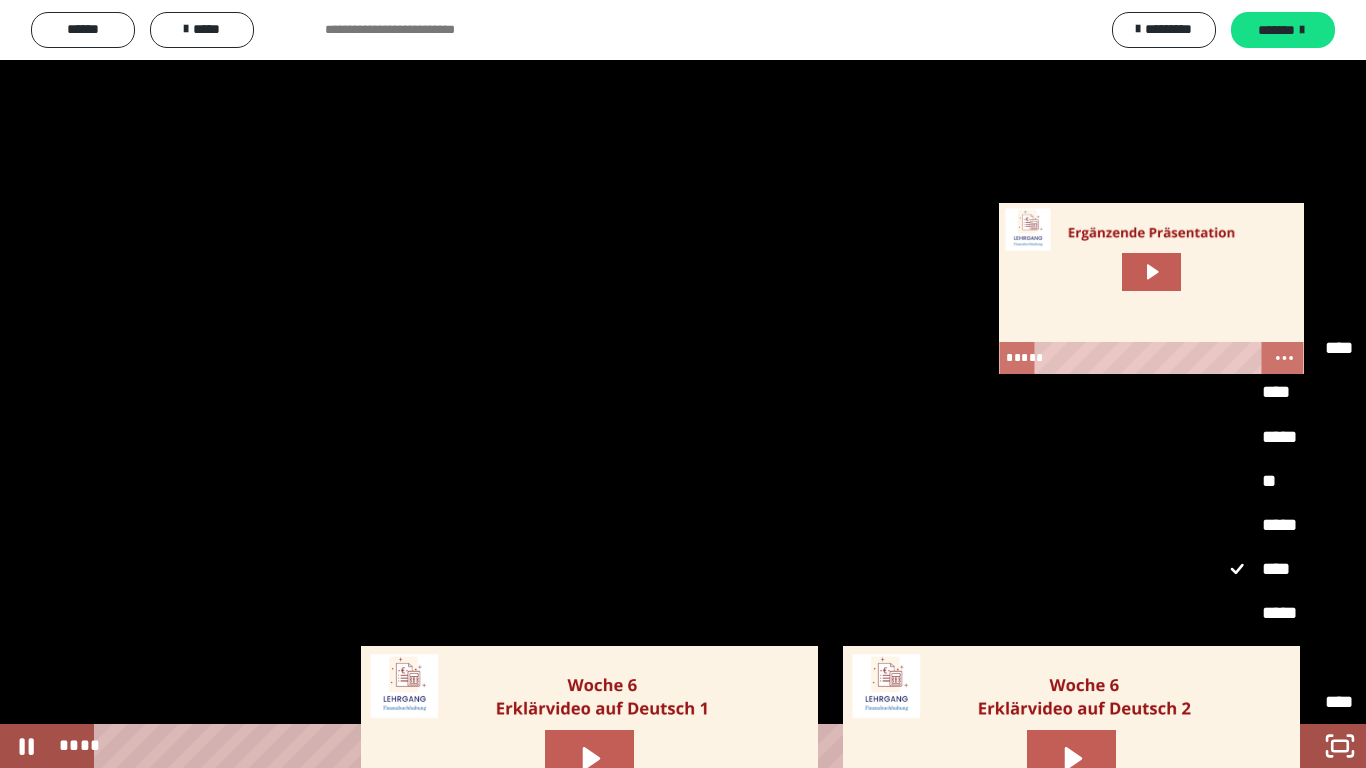 click on "**" at bounding box center [1288, 482] 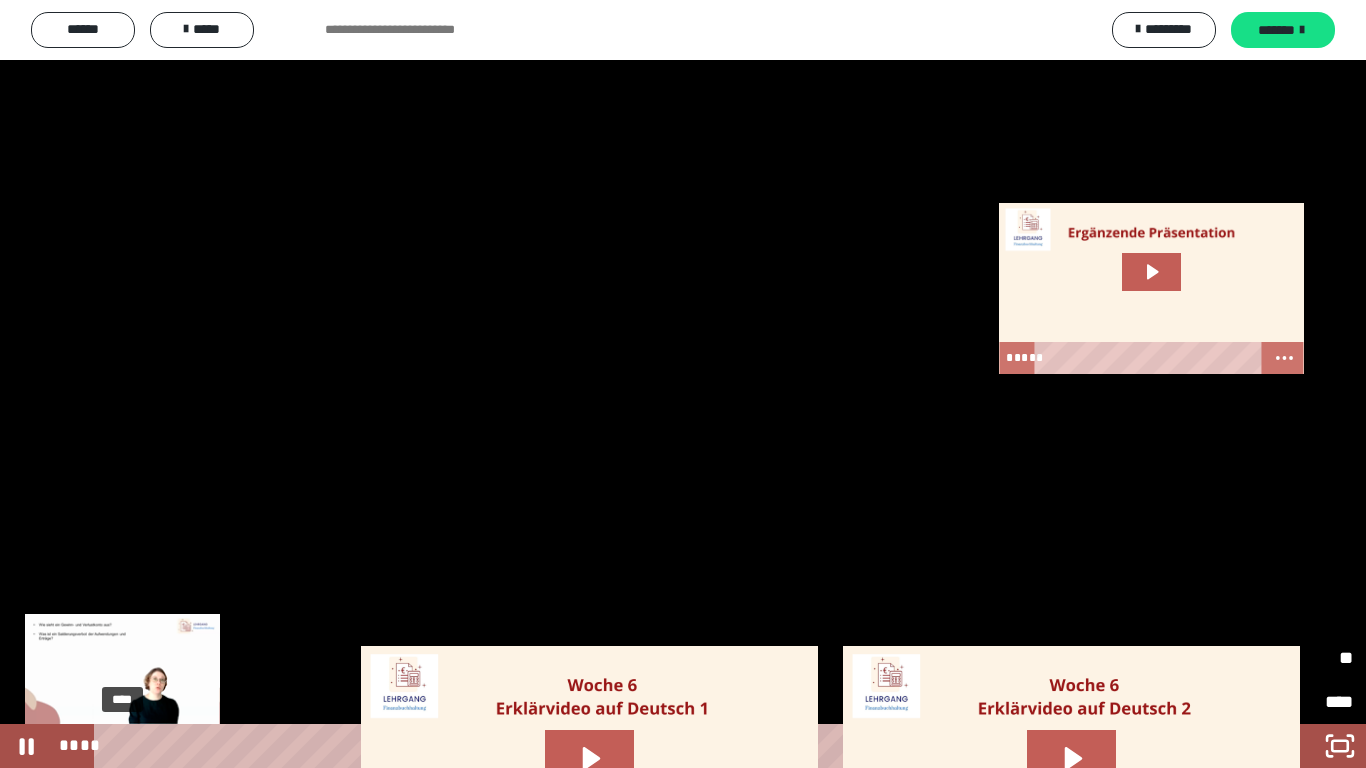 click on "****" at bounding box center (655, 746) 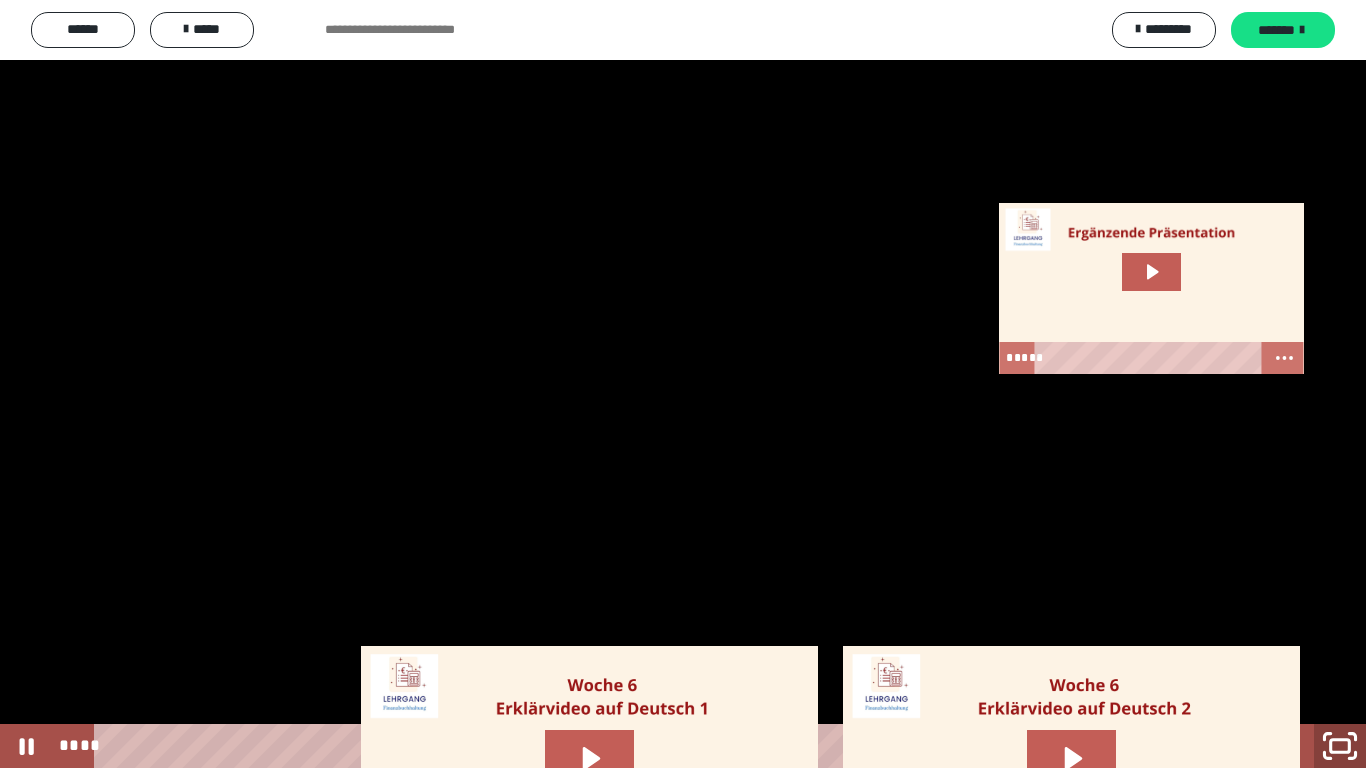 click 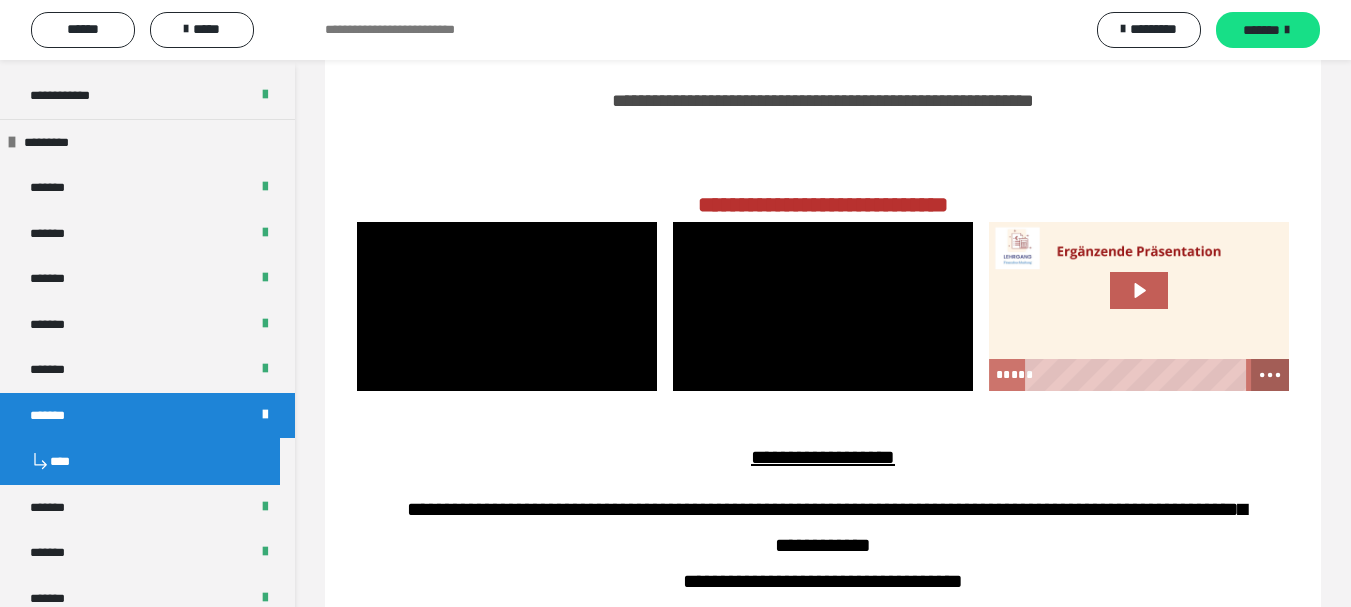 click 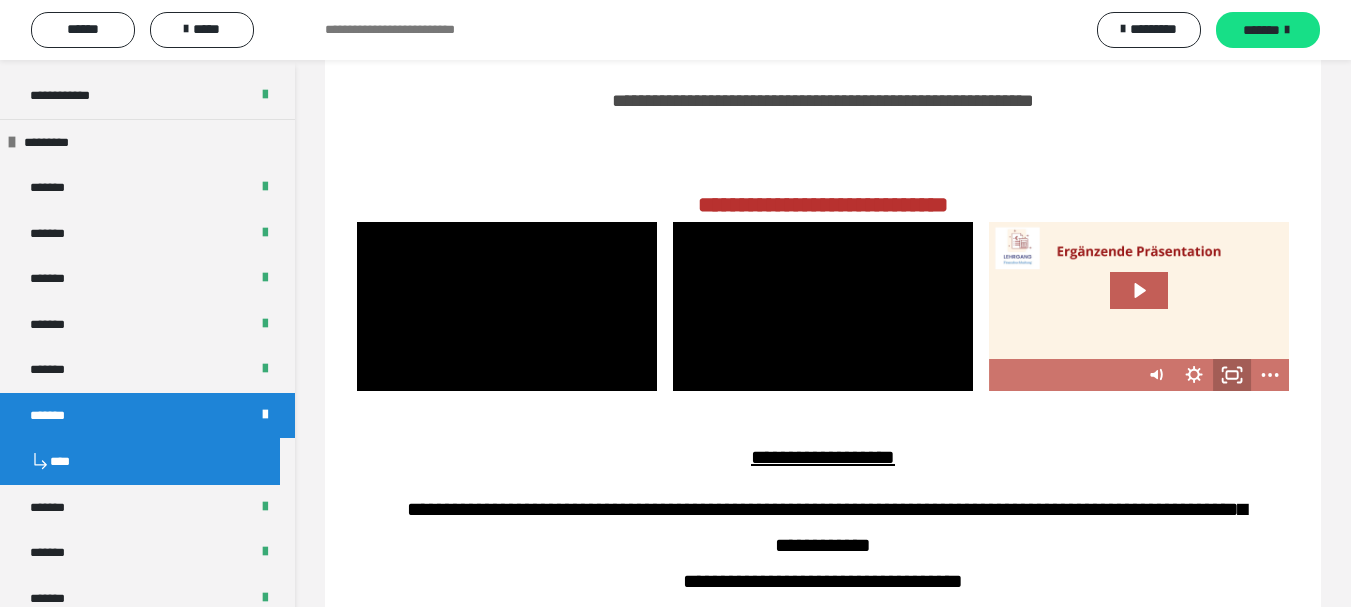 click 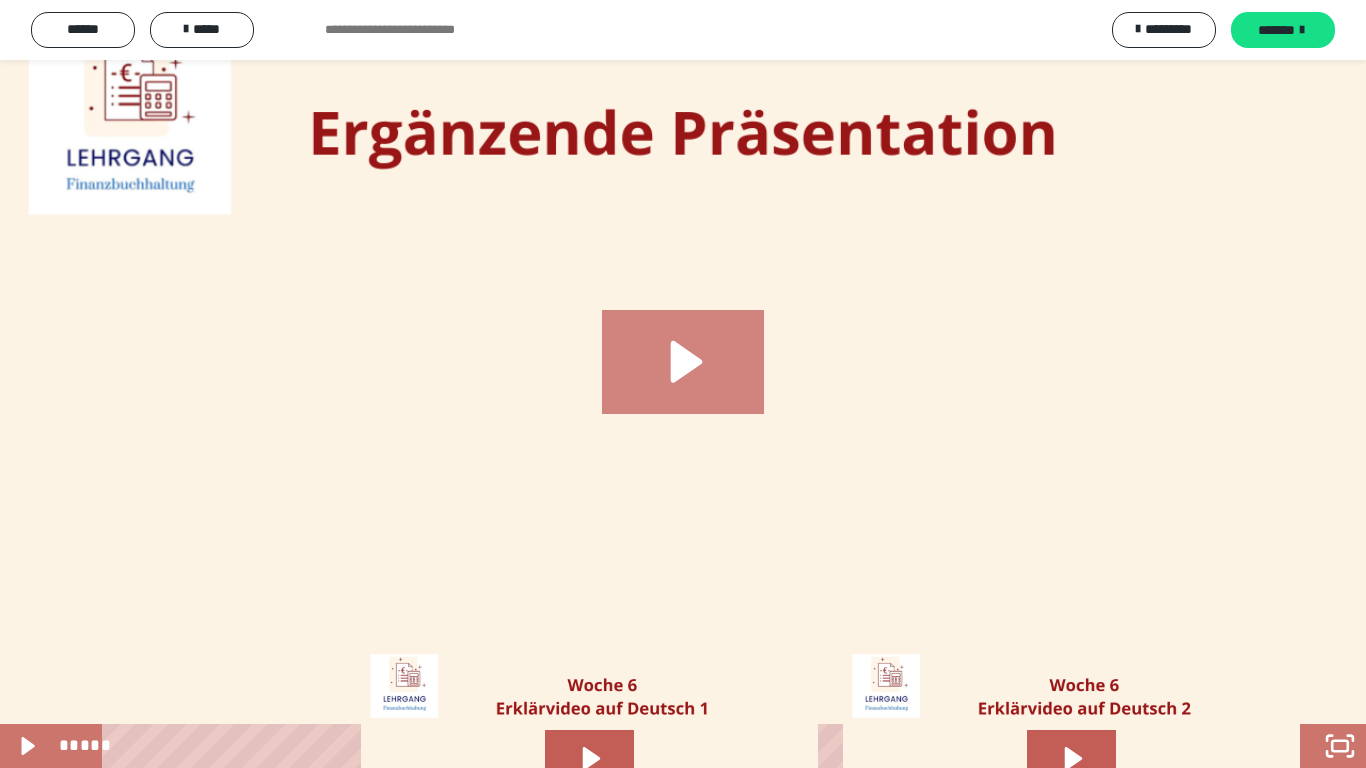 click 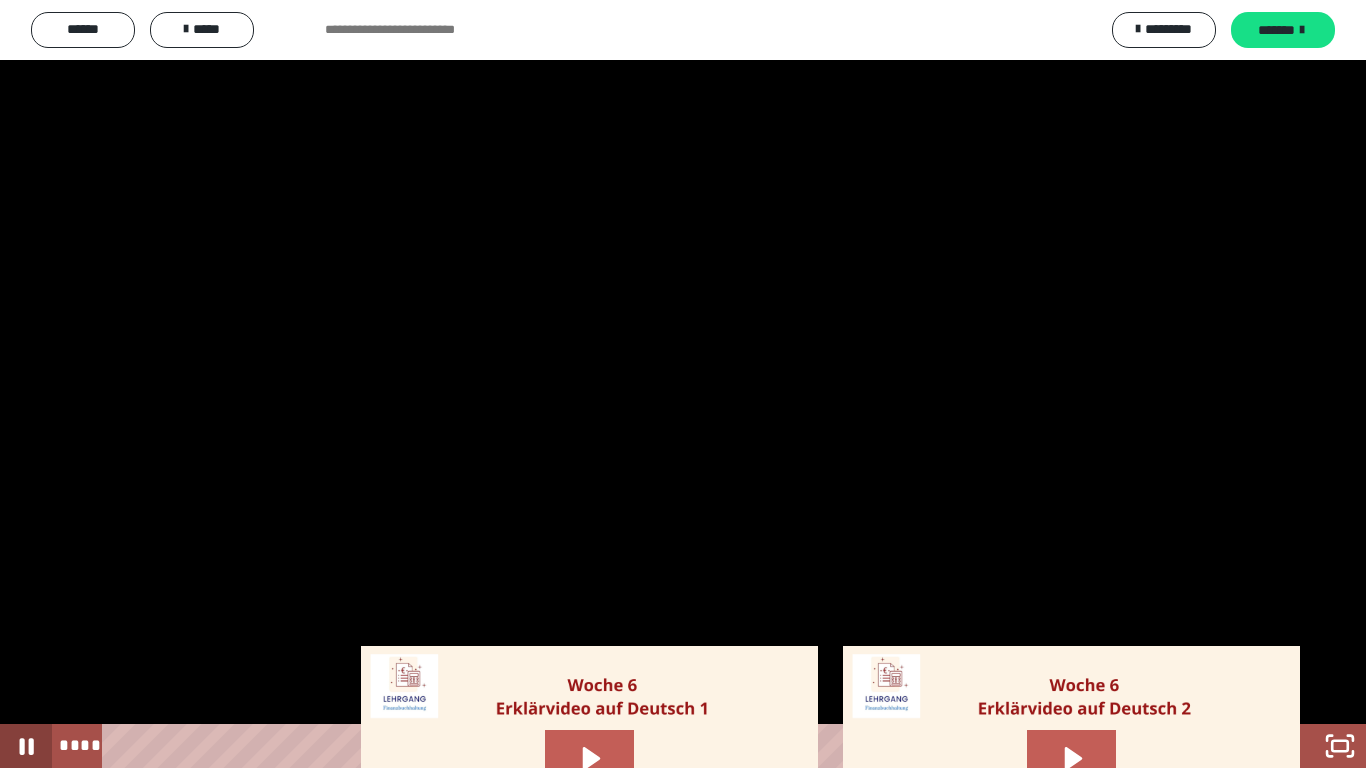 click 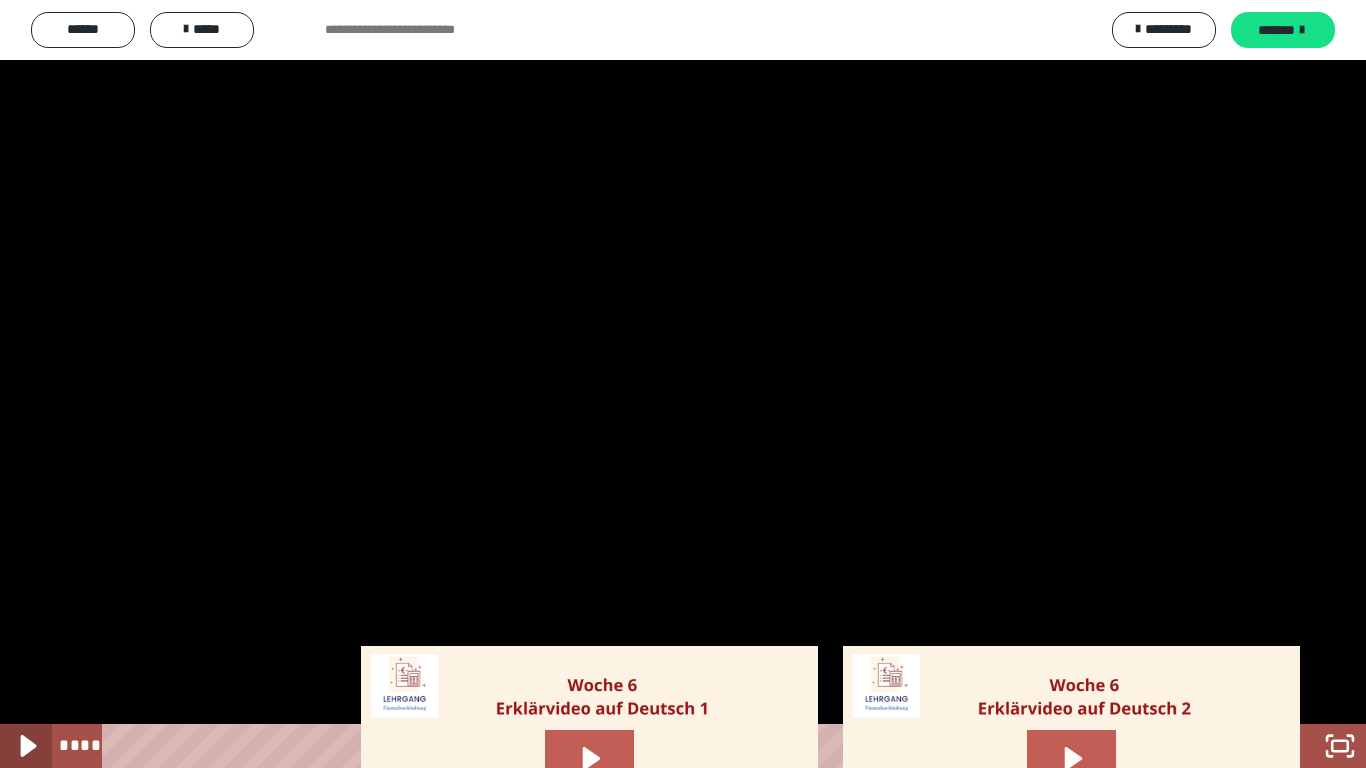 click 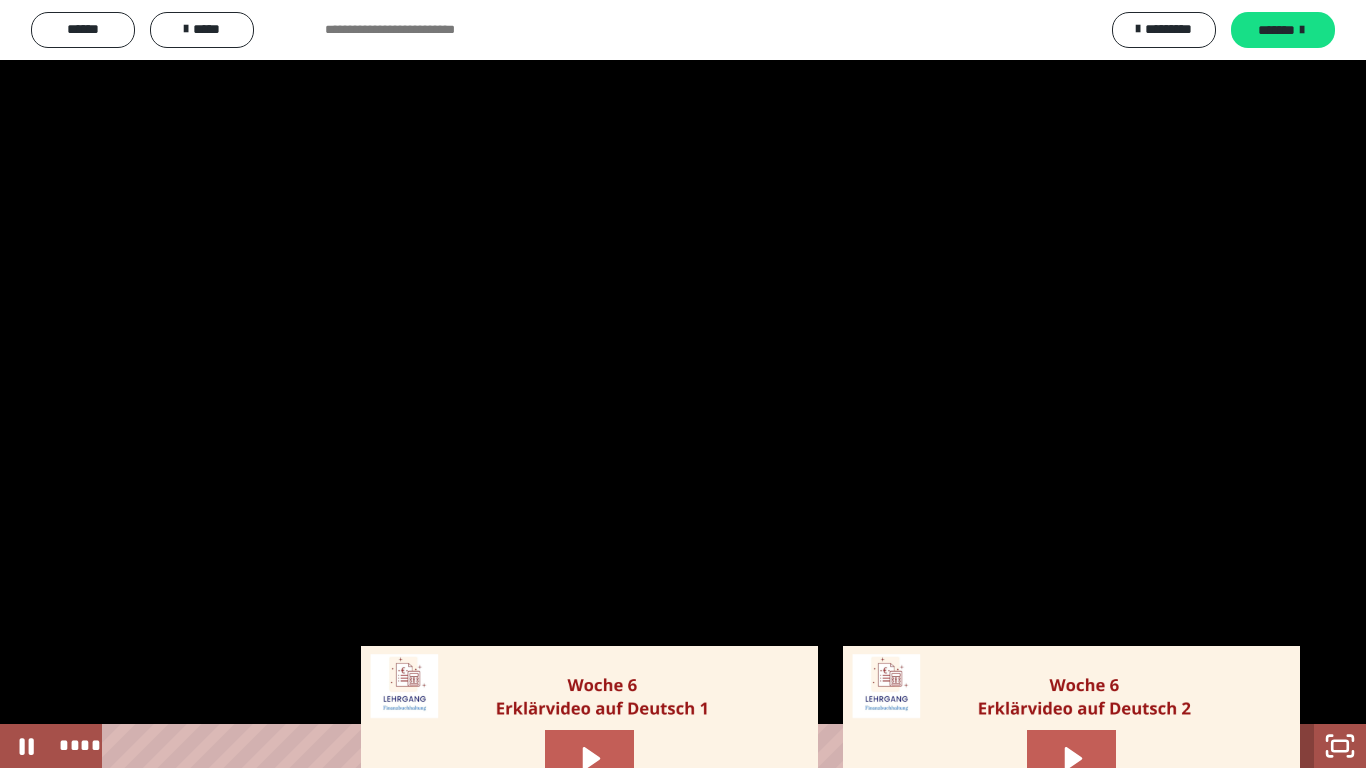click 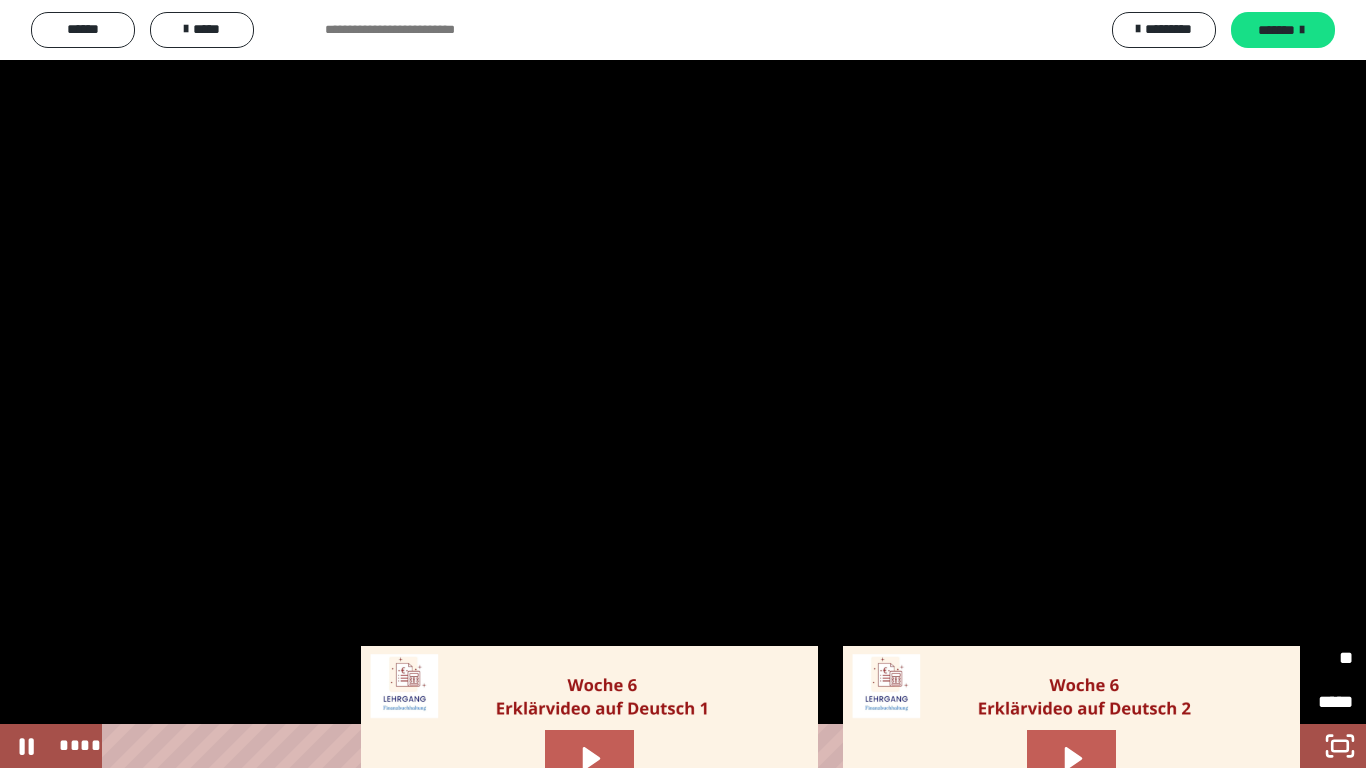 click on "*****" at bounding box center [1216, 657] 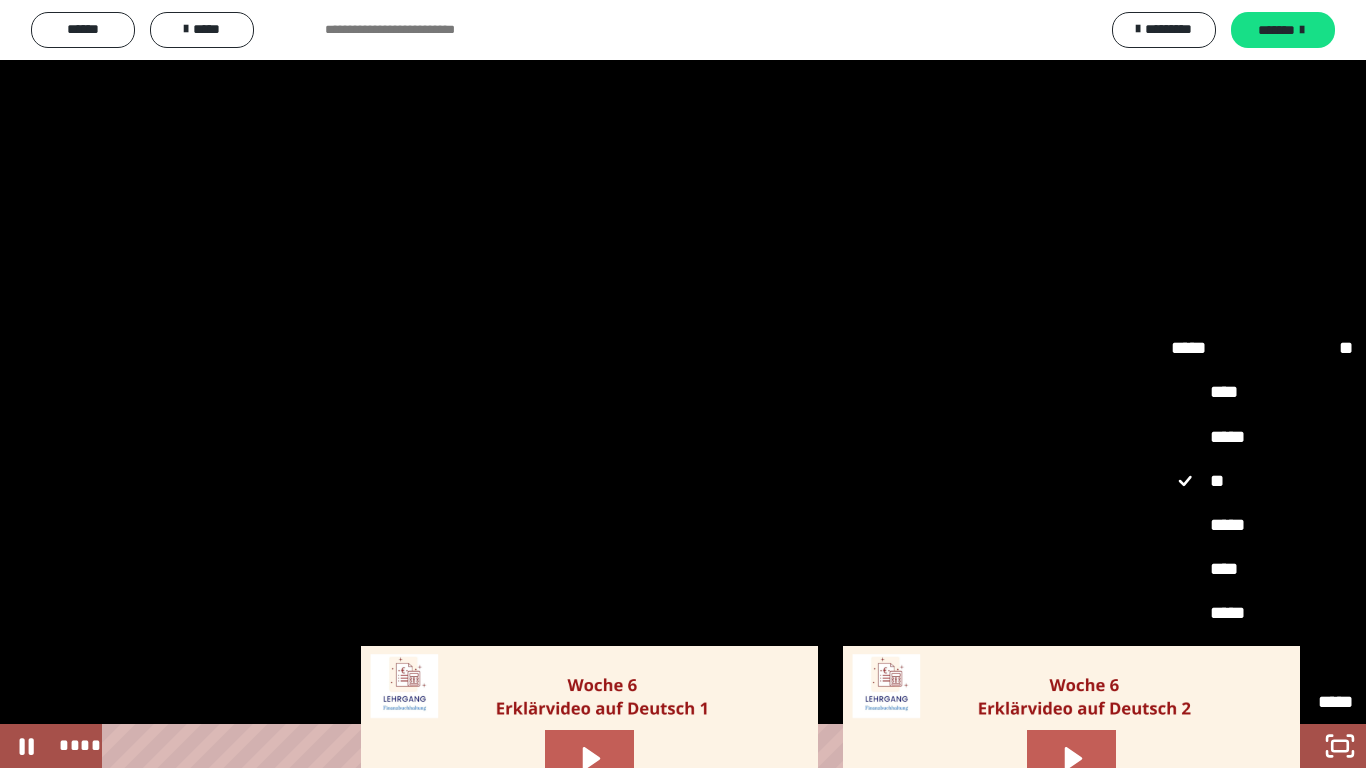 click on "****" at bounding box center (1262, 570) 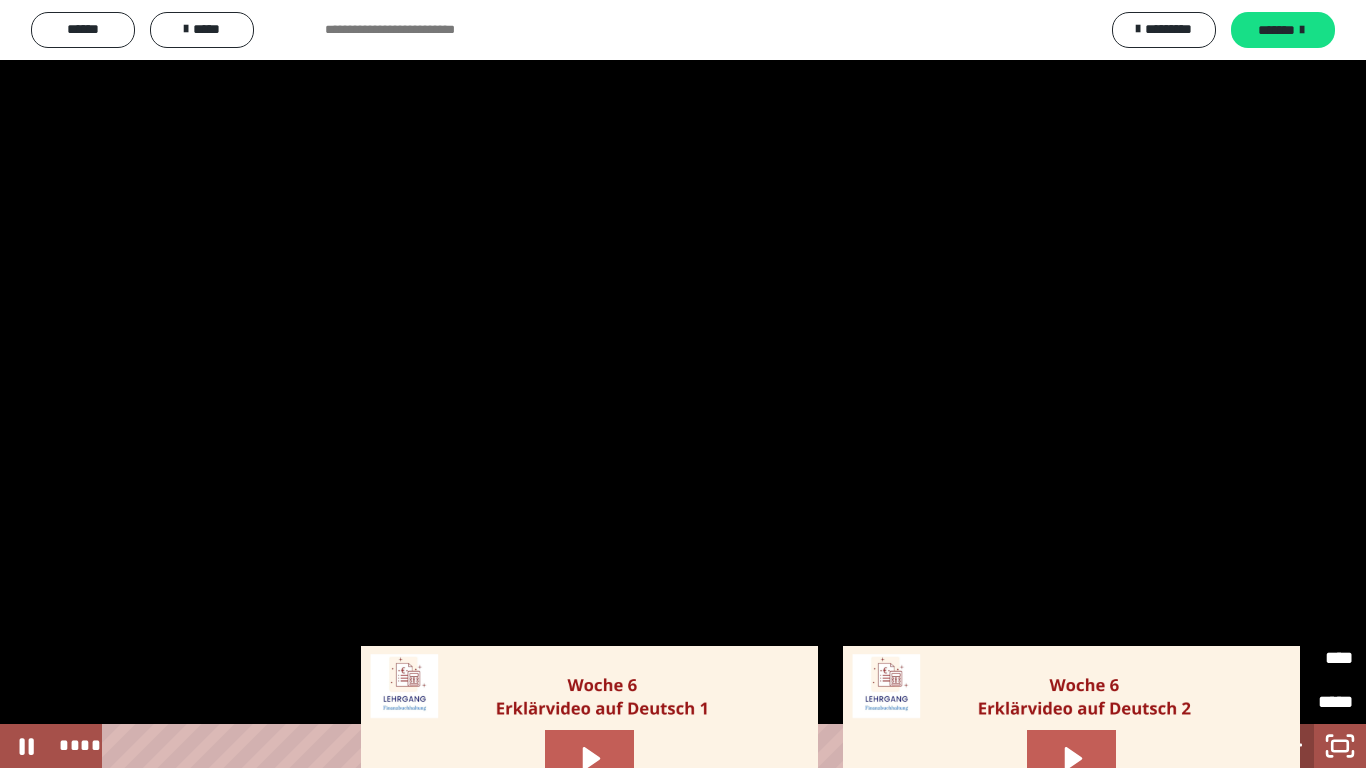 click 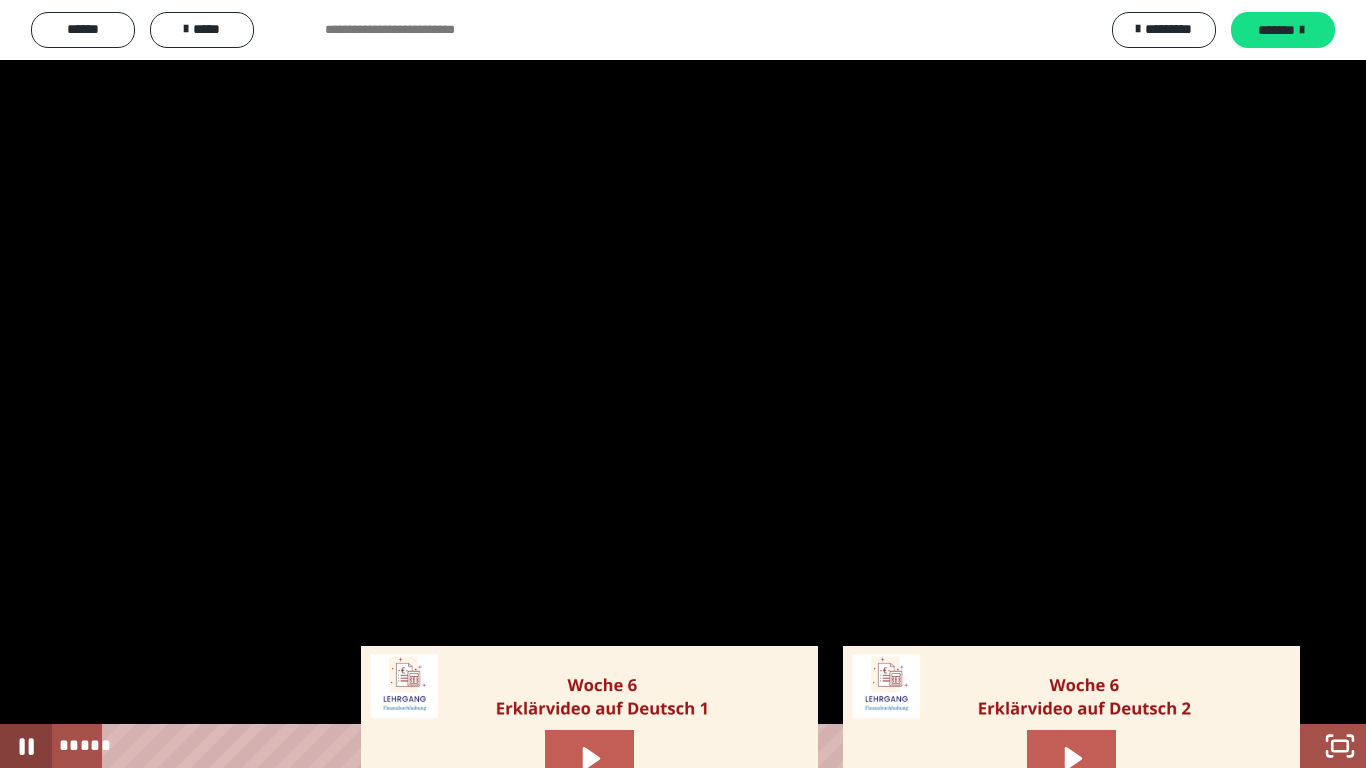 click 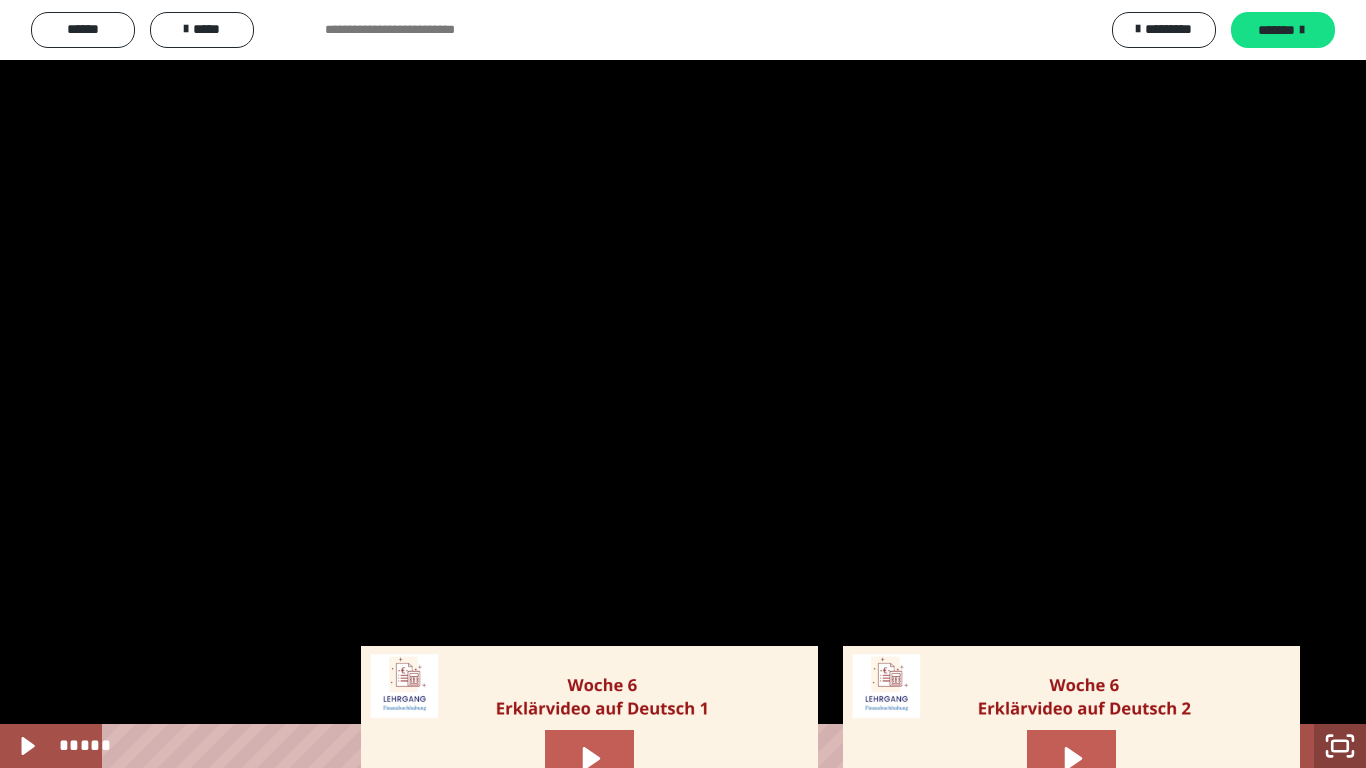 click 